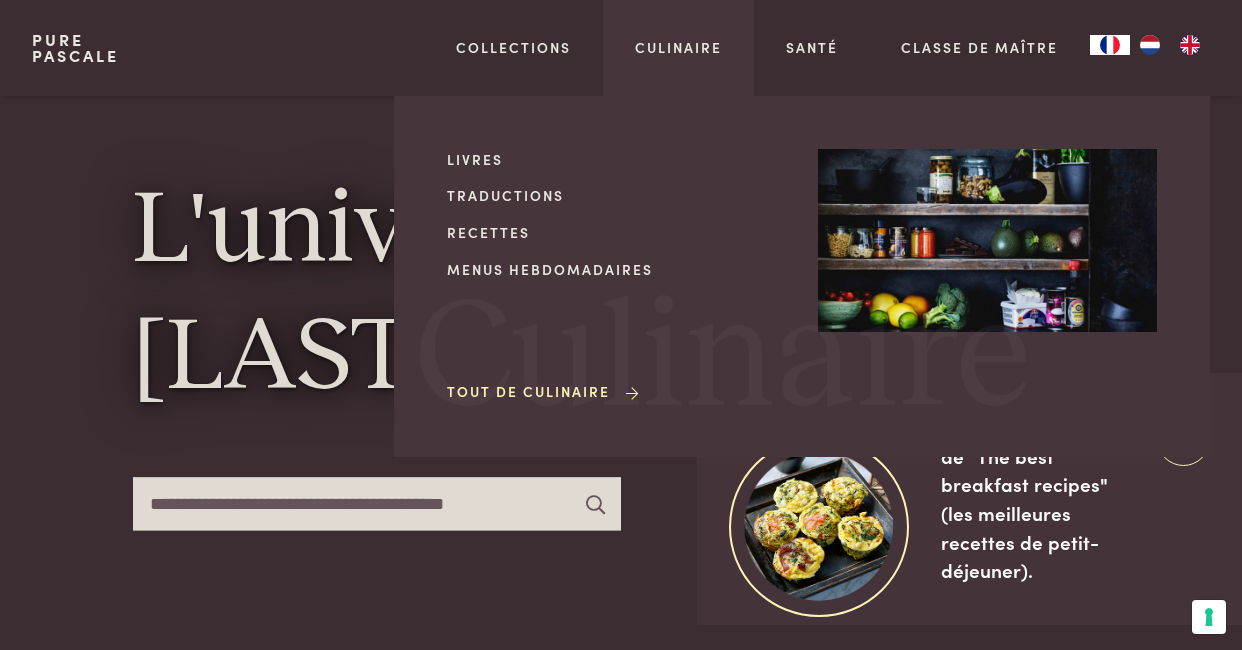 scroll, scrollTop: 4253, scrollLeft: 0, axis: vertical 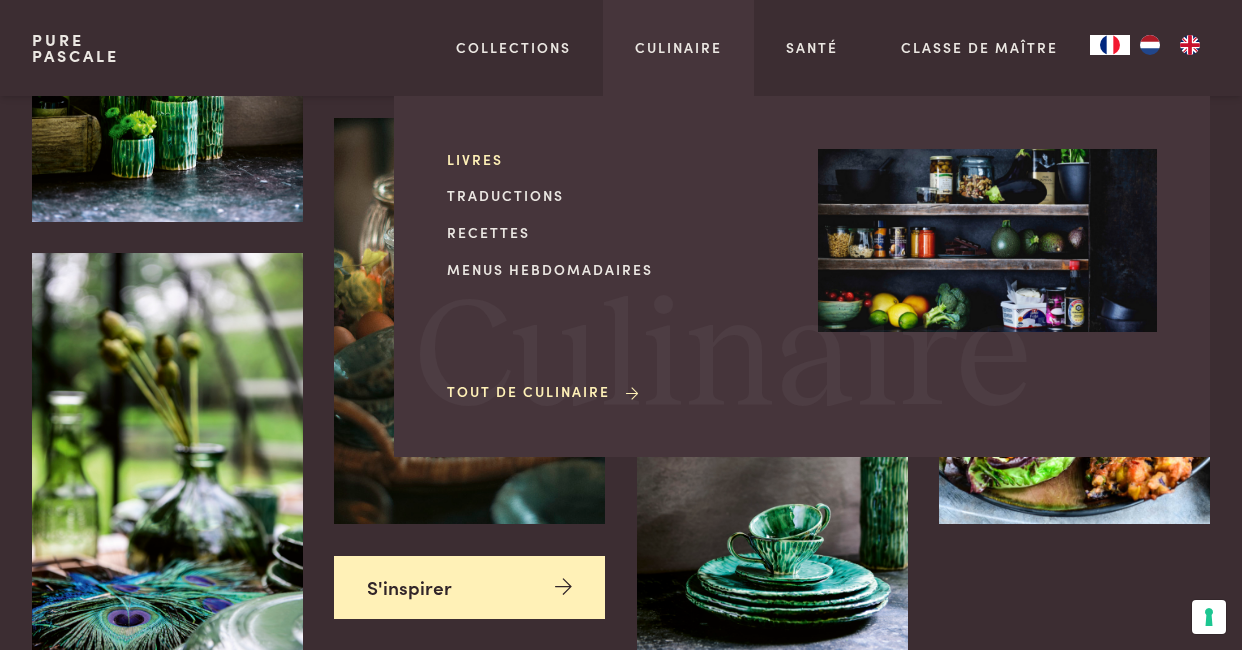 click on "Livres" at bounding box center [616, 159] 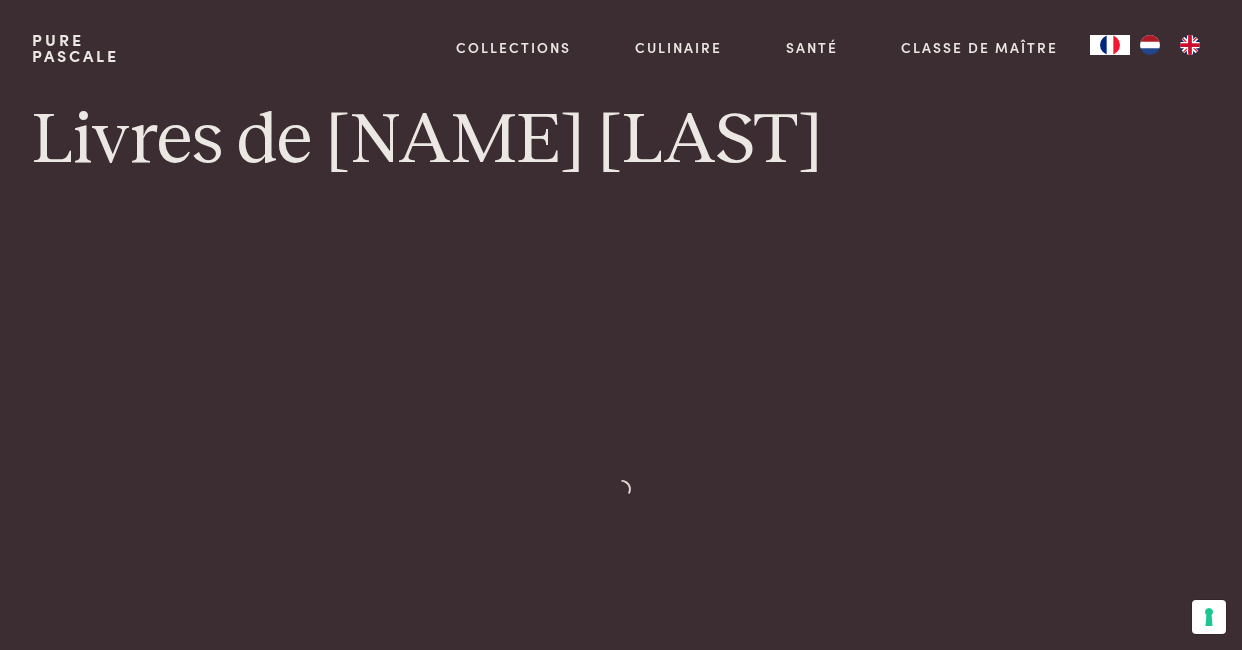 scroll, scrollTop: 0, scrollLeft: 0, axis: both 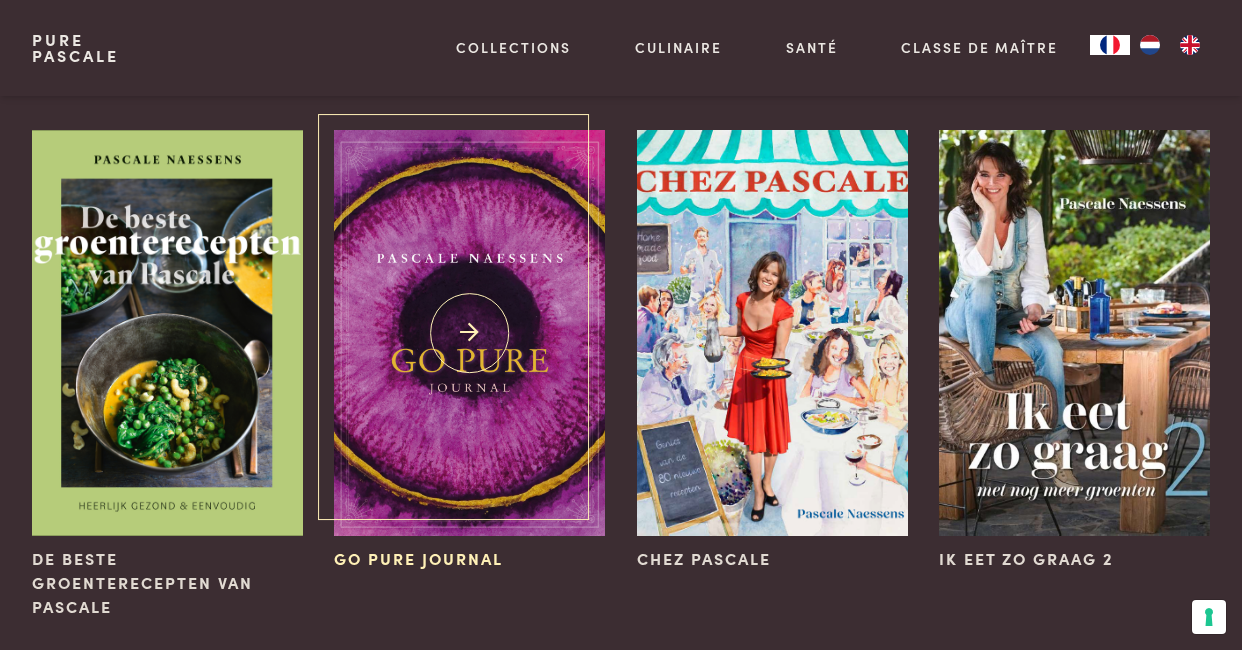 click at bounding box center (469, 333) 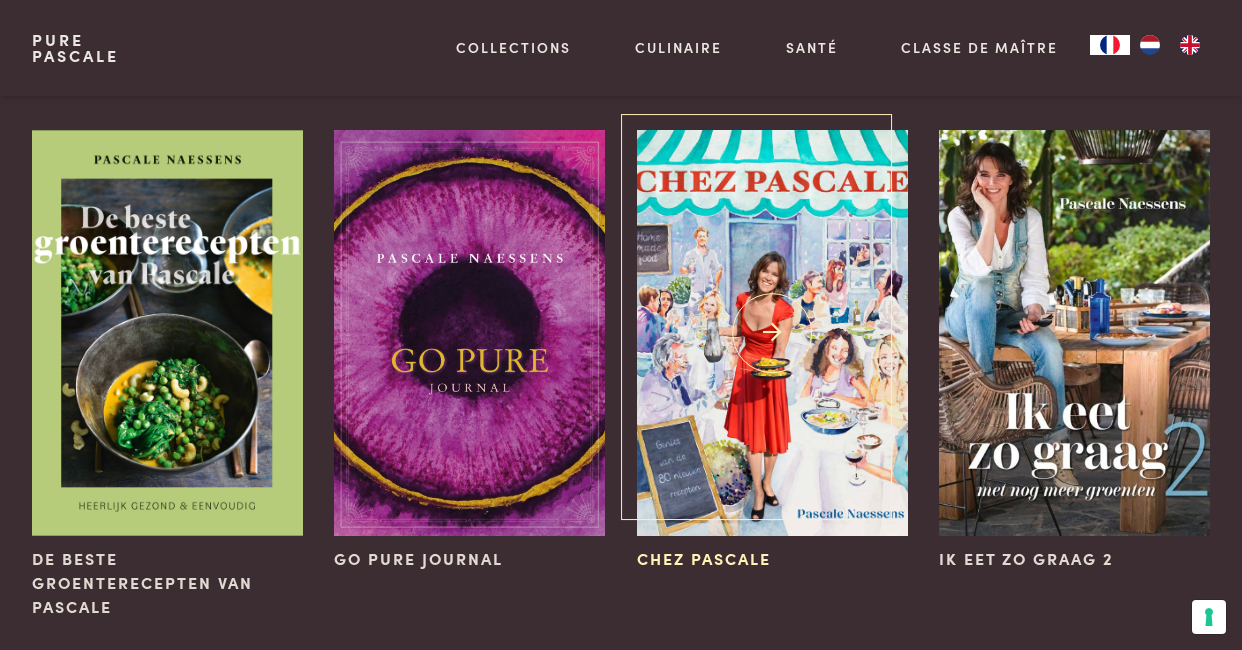 click at bounding box center (772, 333) 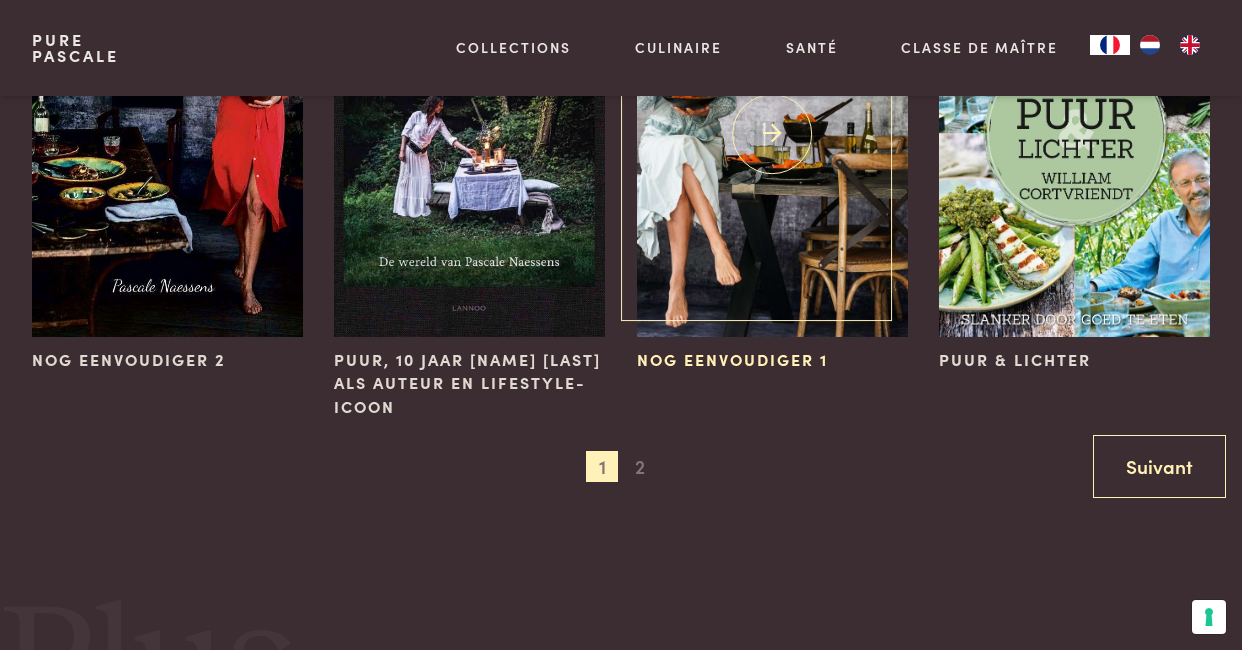 scroll, scrollTop: 1827, scrollLeft: 0, axis: vertical 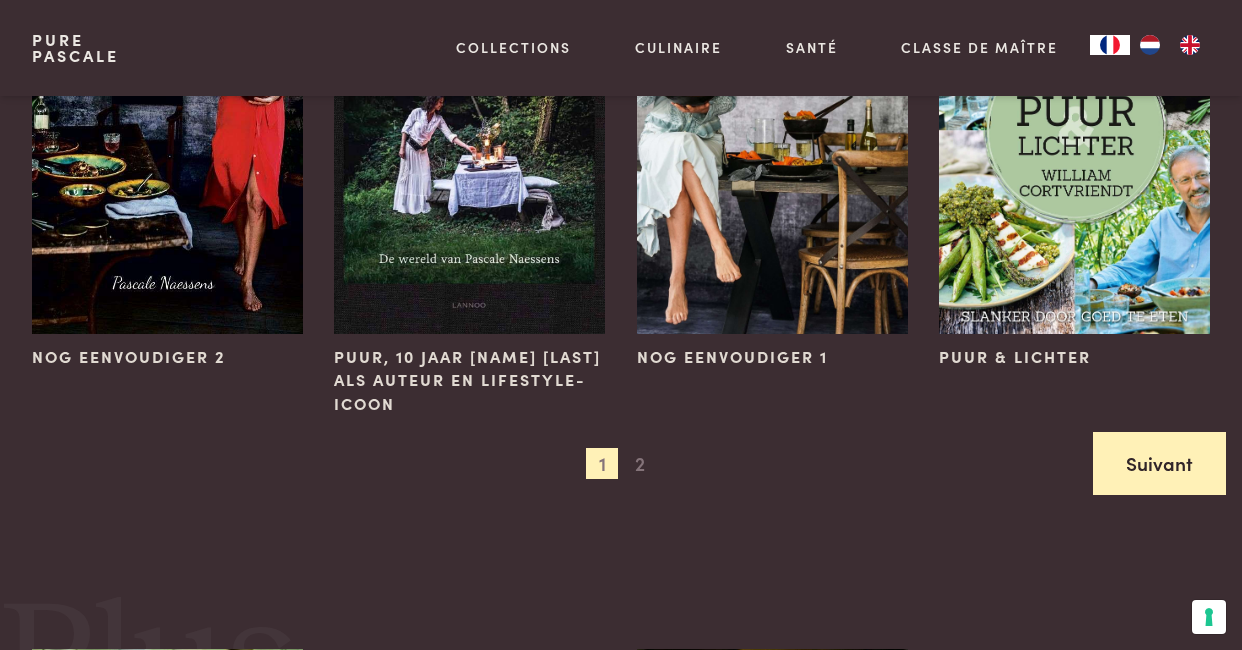 click on "Suivant" at bounding box center (1159, 463) 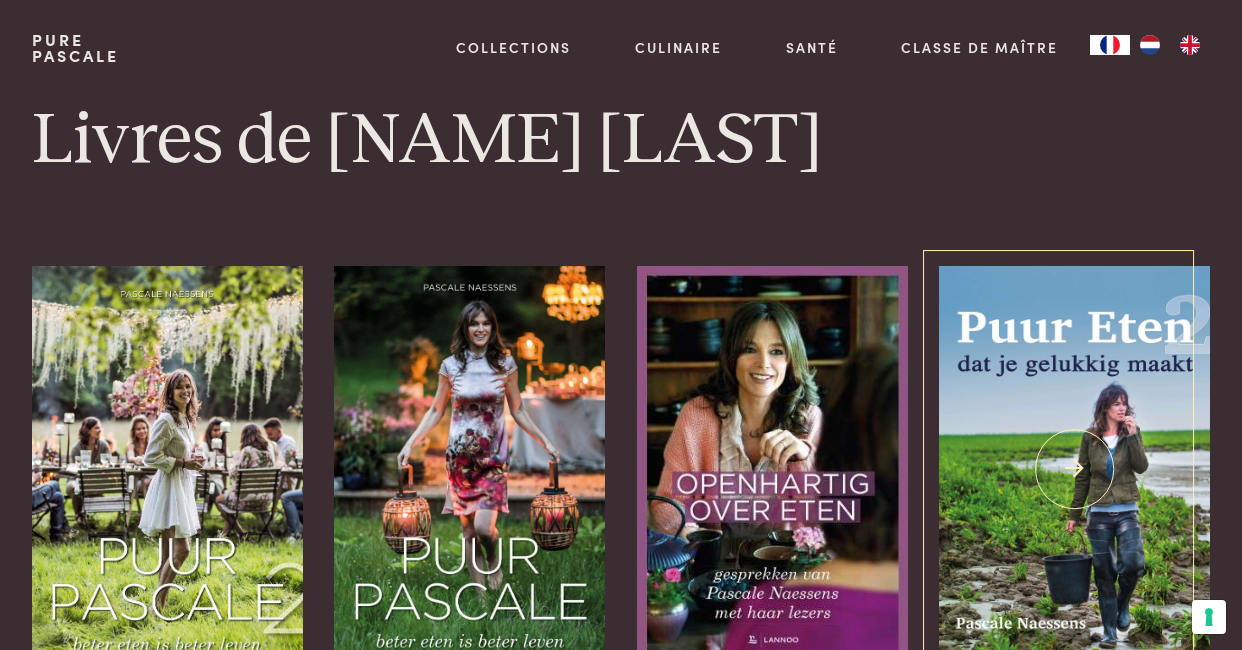 scroll, scrollTop: 0, scrollLeft: 0, axis: both 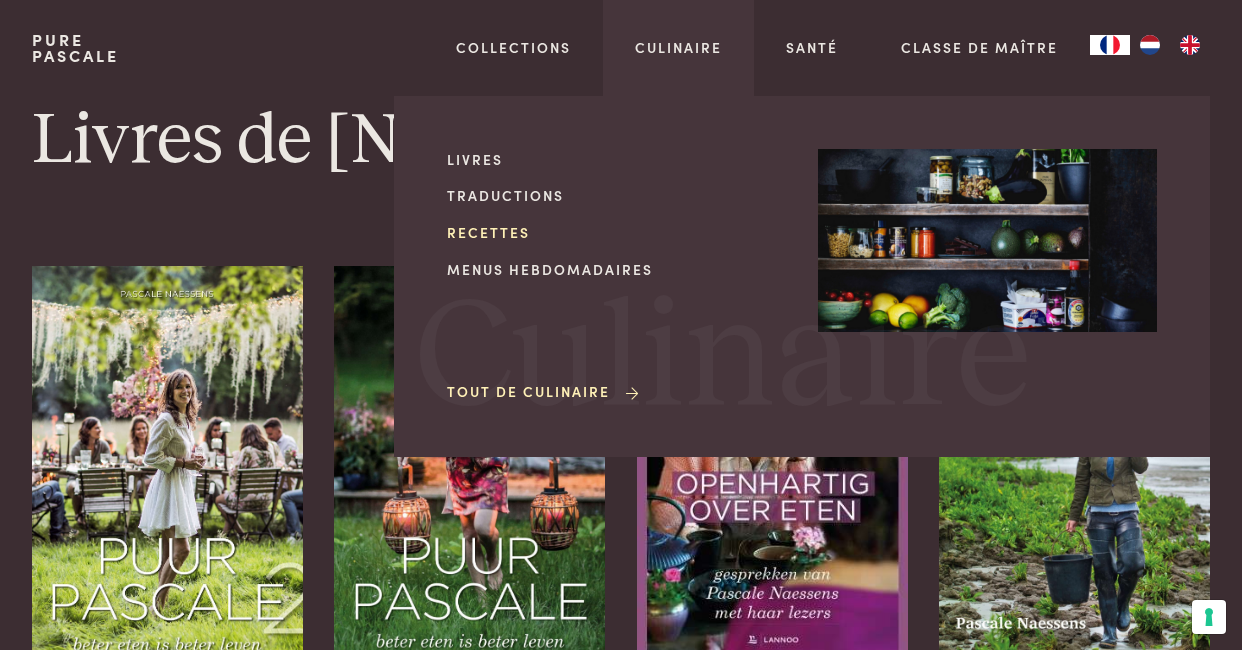 click on "Recettes" at bounding box center [616, 232] 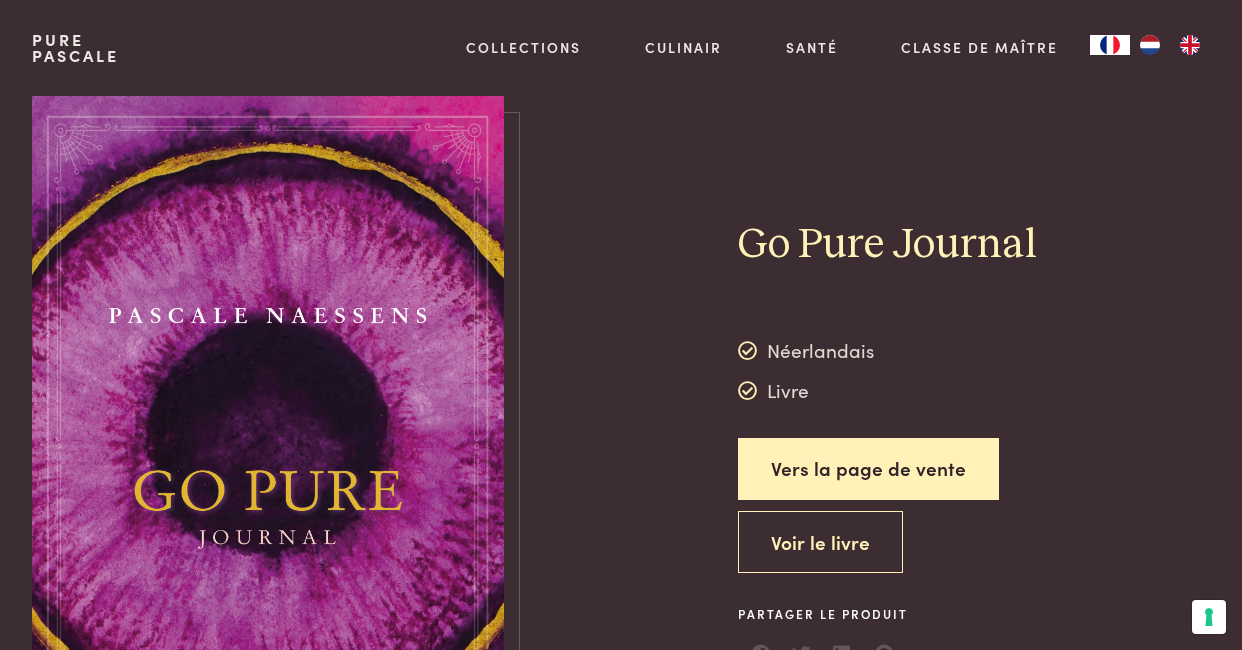 scroll, scrollTop: 0, scrollLeft: 0, axis: both 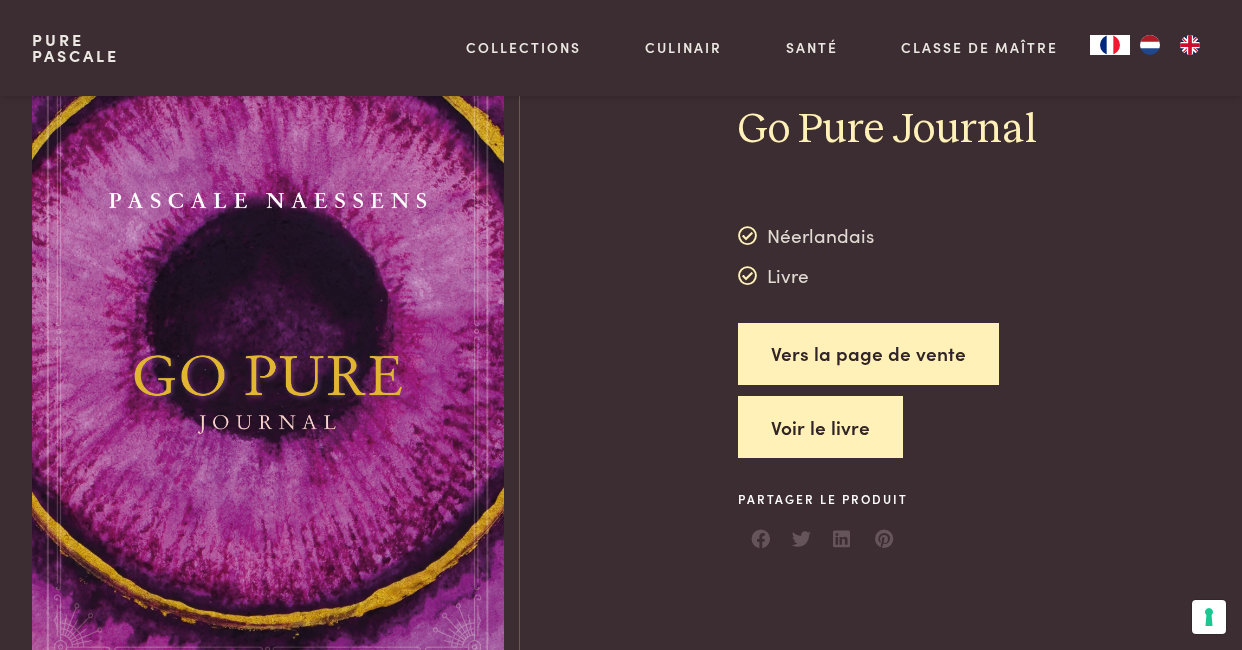 click on "Voir le livre" at bounding box center (820, 427) 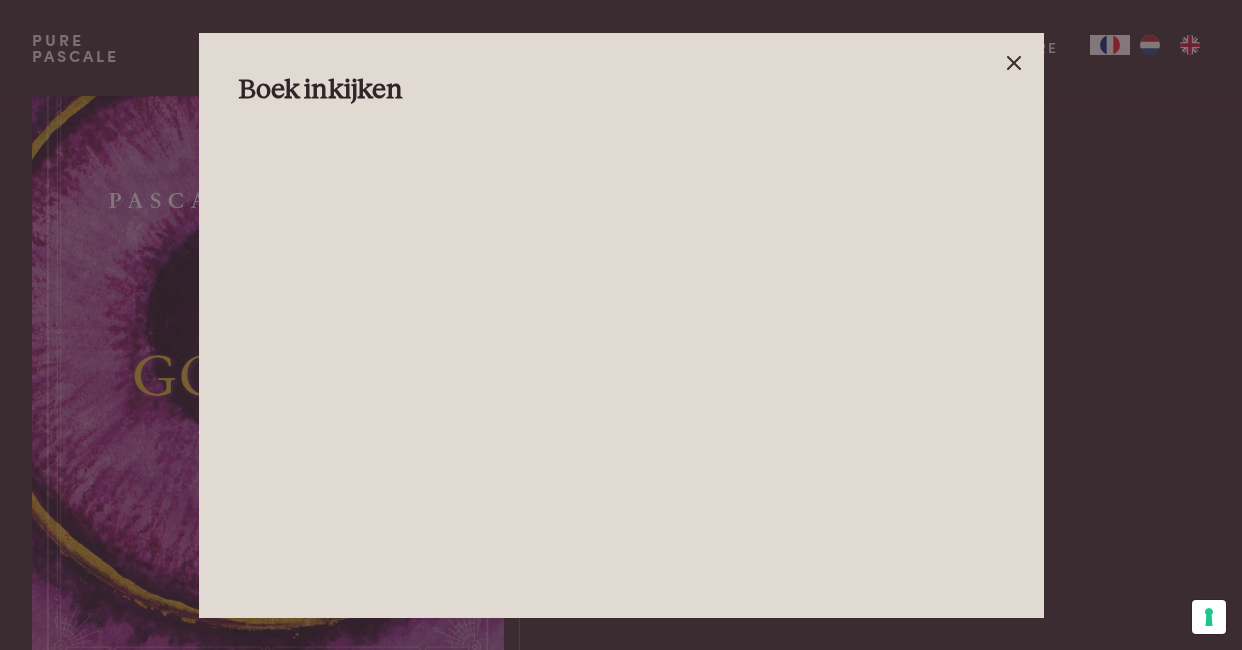 click 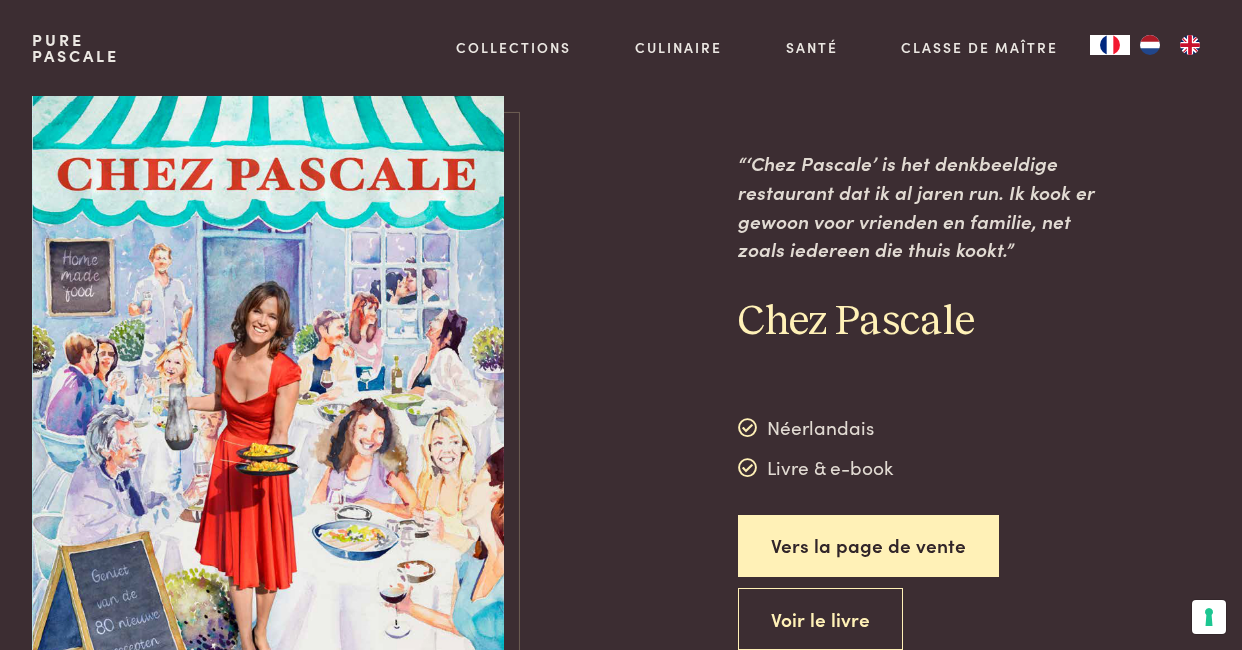 scroll, scrollTop: 0, scrollLeft: 0, axis: both 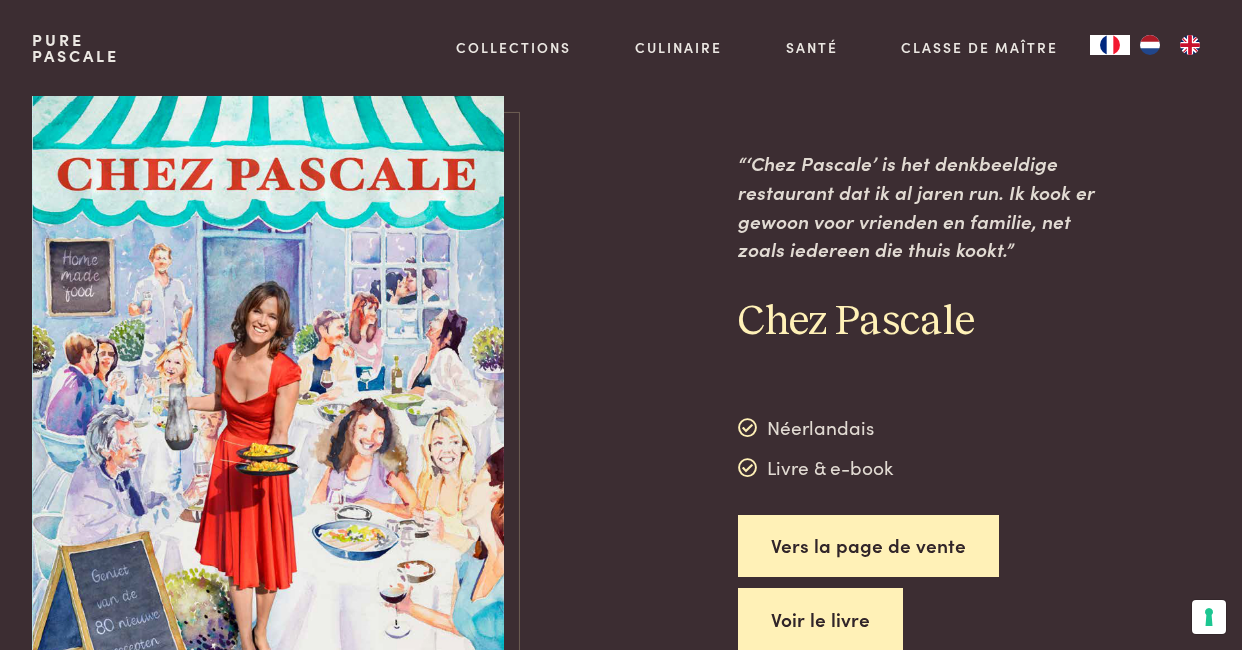 click on "Voir le livre" at bounding box center (820, 619) 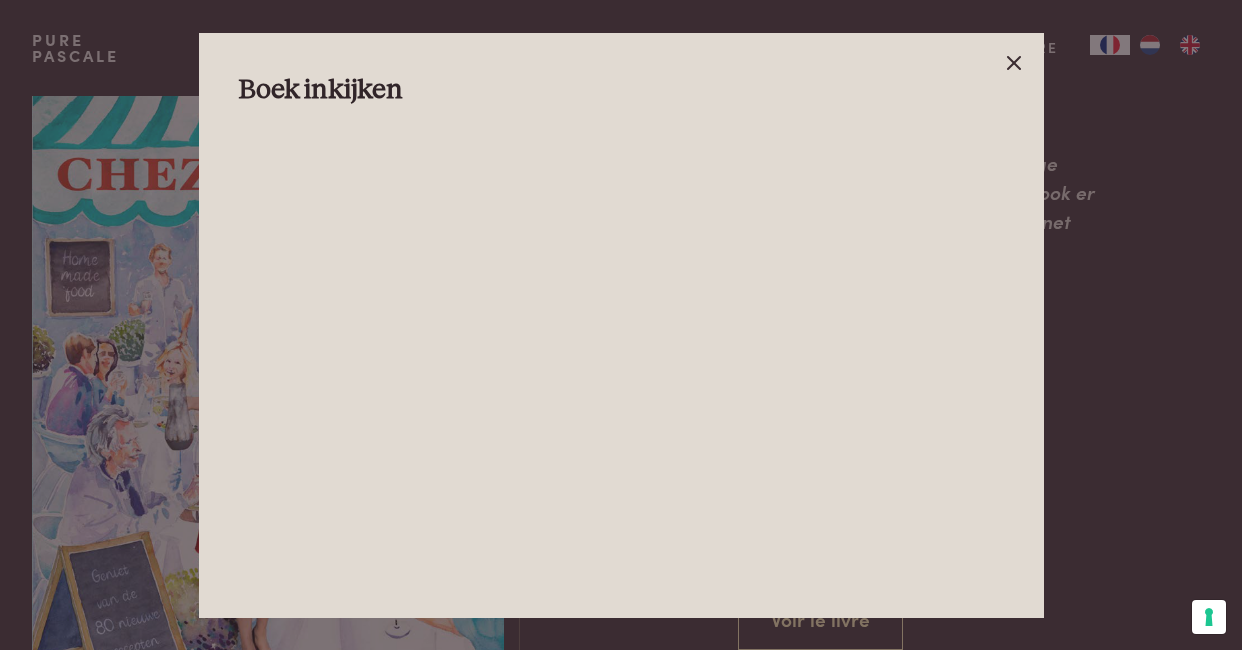 click 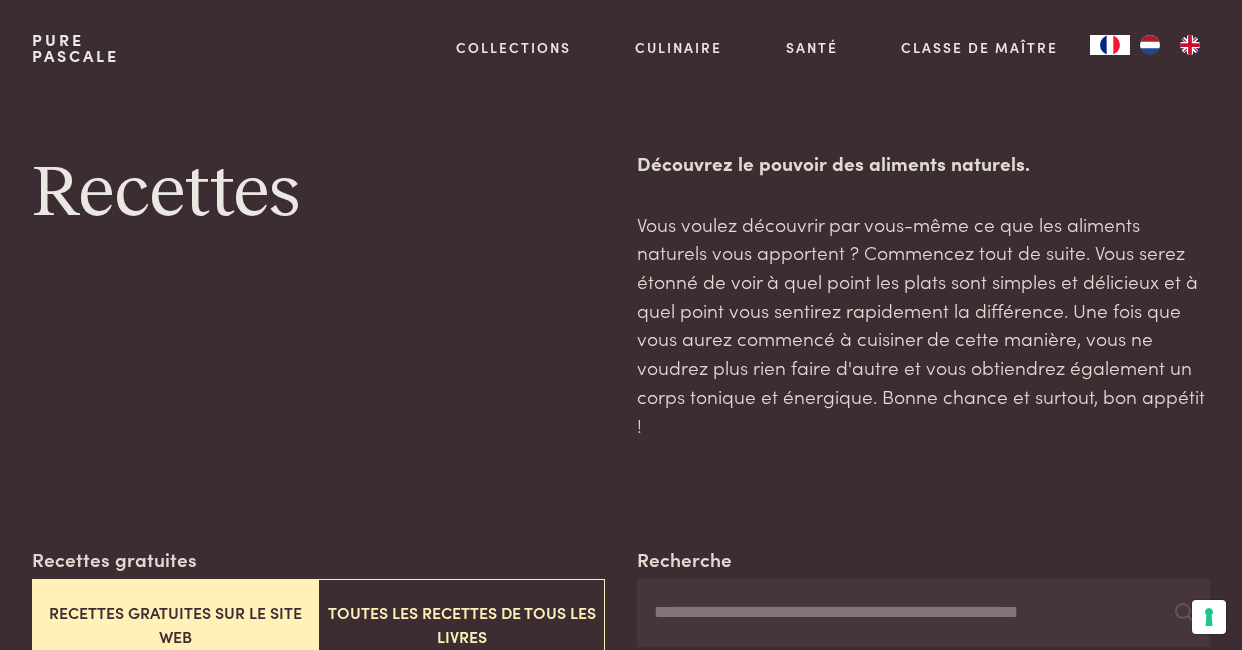 scroll, scrollTop: 0, scrollLeft: 0, axis: both 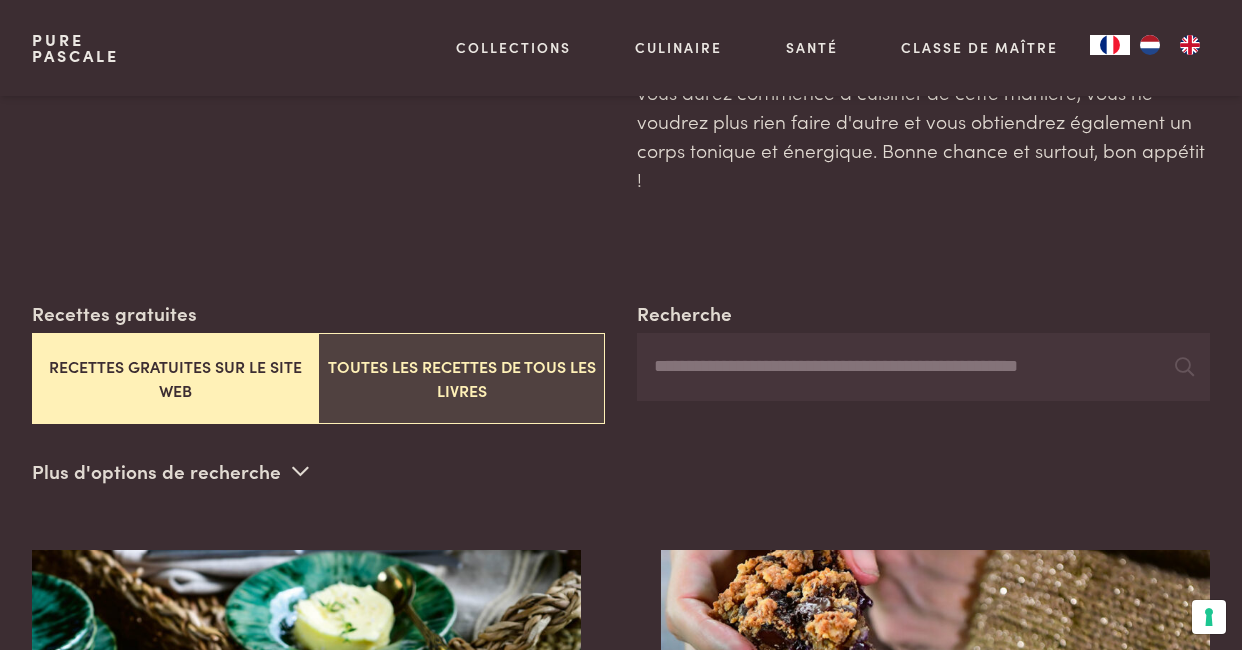 click on "Toutes les recettes de tous les livres" at bounding box center (461, 378) 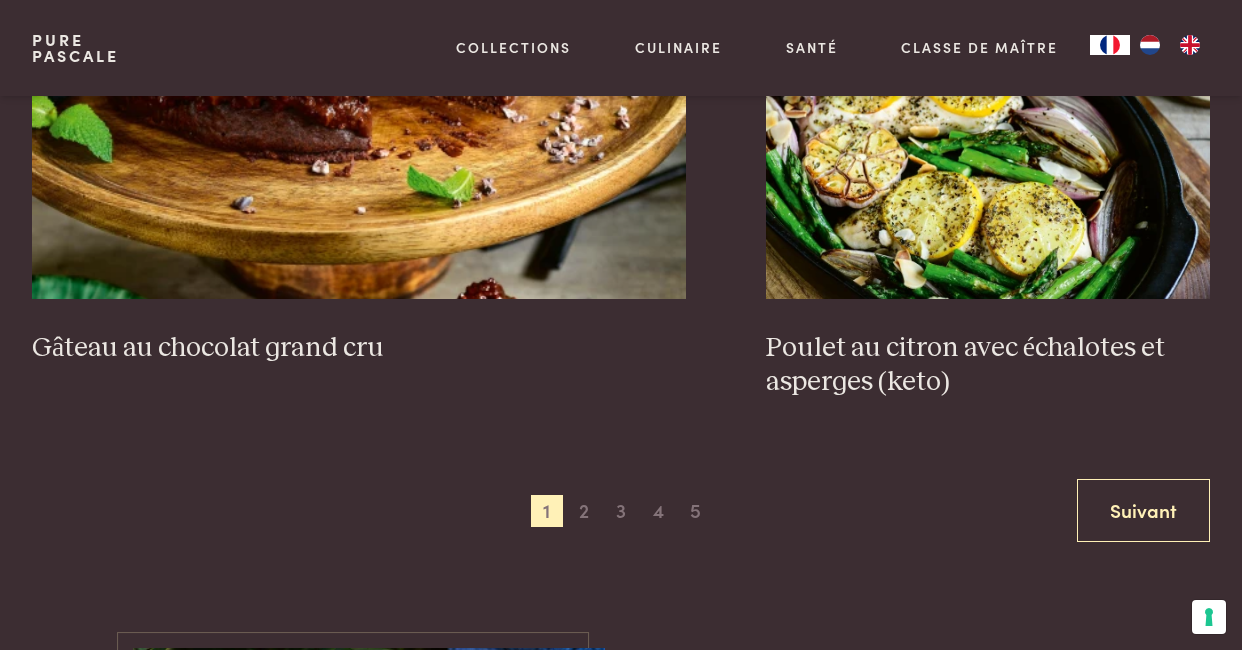 scroll, scrollTop: 3725, scrollLeft: 0, axis: vertical 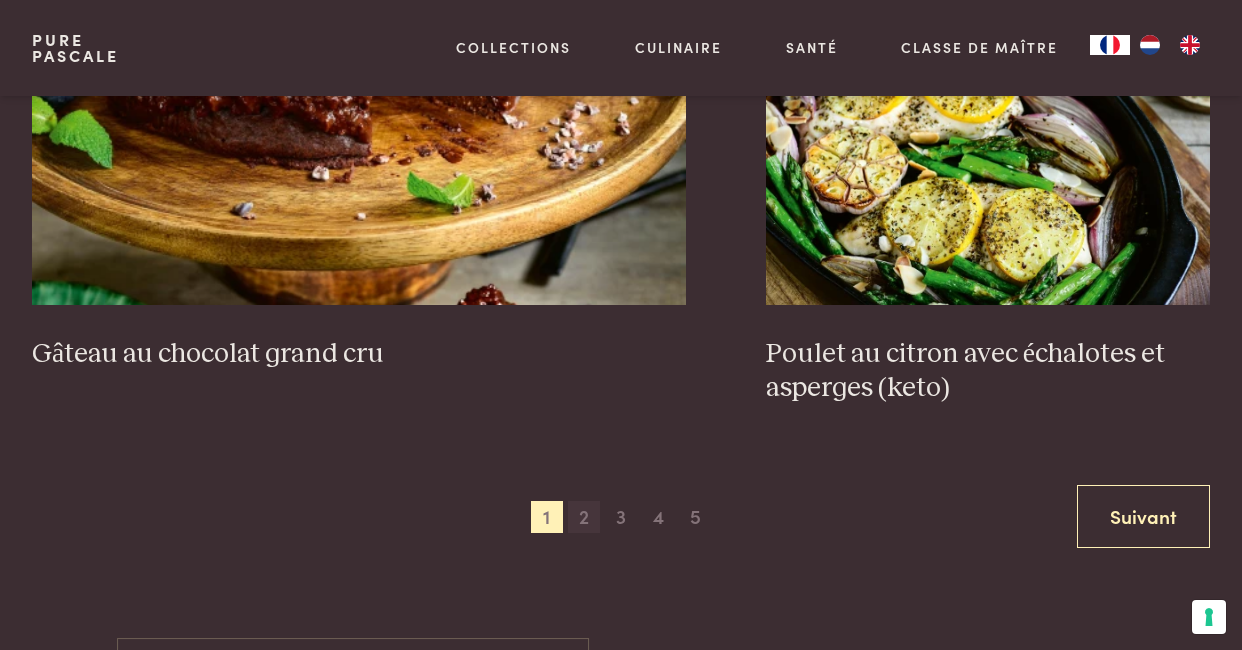 click on "2" at bounding box center [584, 517] 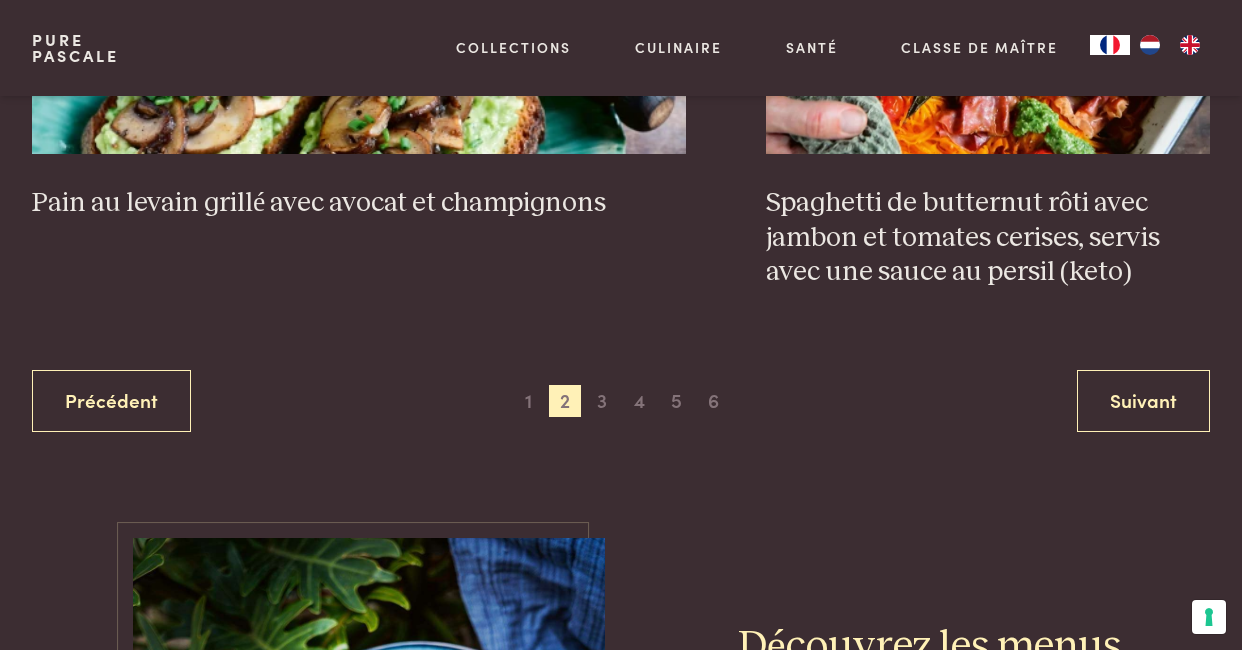scroll, scrollTop: 3912, scrollLeft: 0, axis: vertical 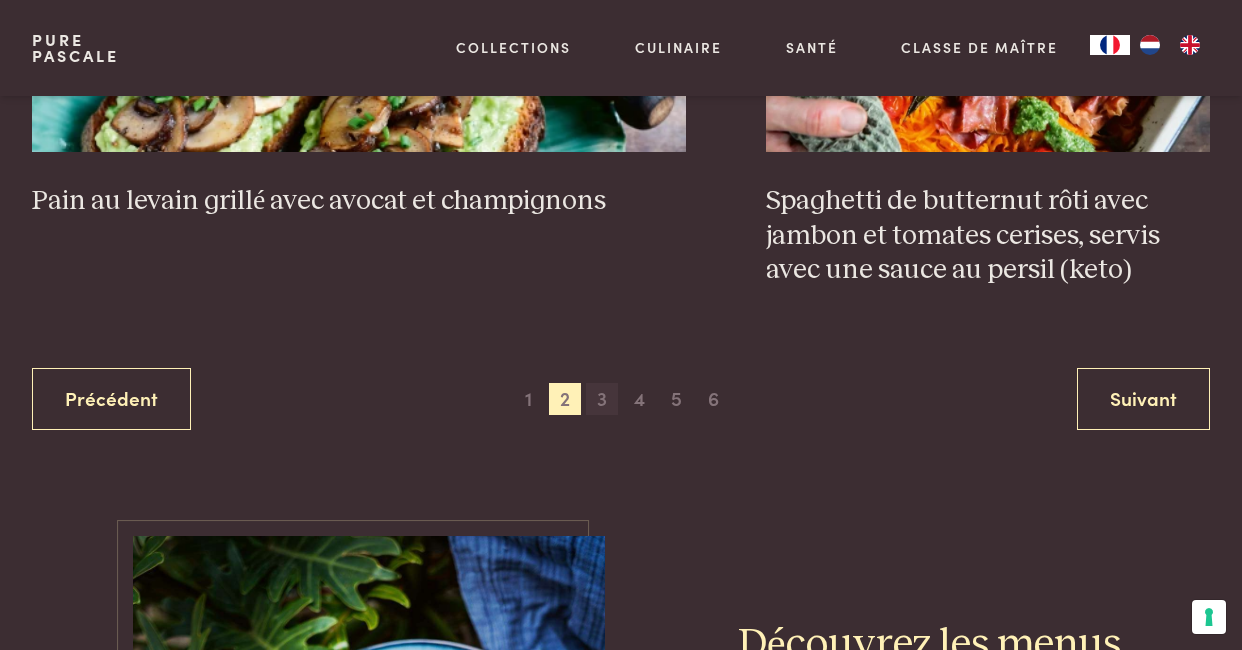 click on "3" at bounding box center [602, 399] 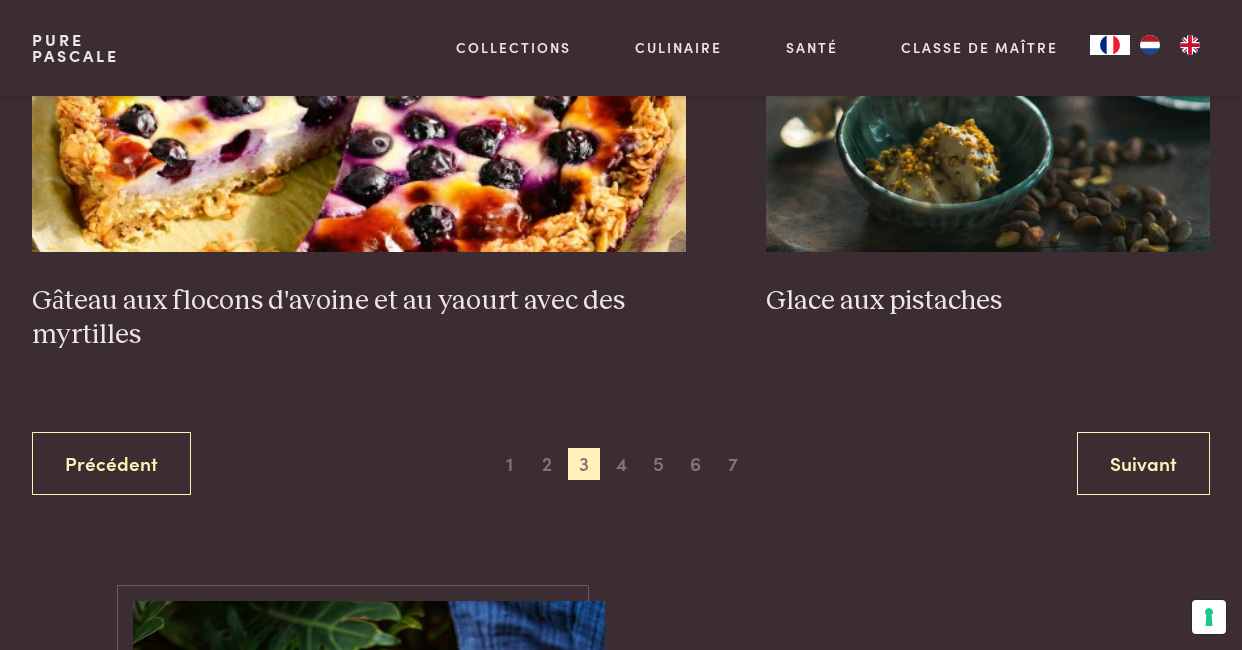 scroll, scrollTop: 3717, scrollLeft: 0, axis: vertical 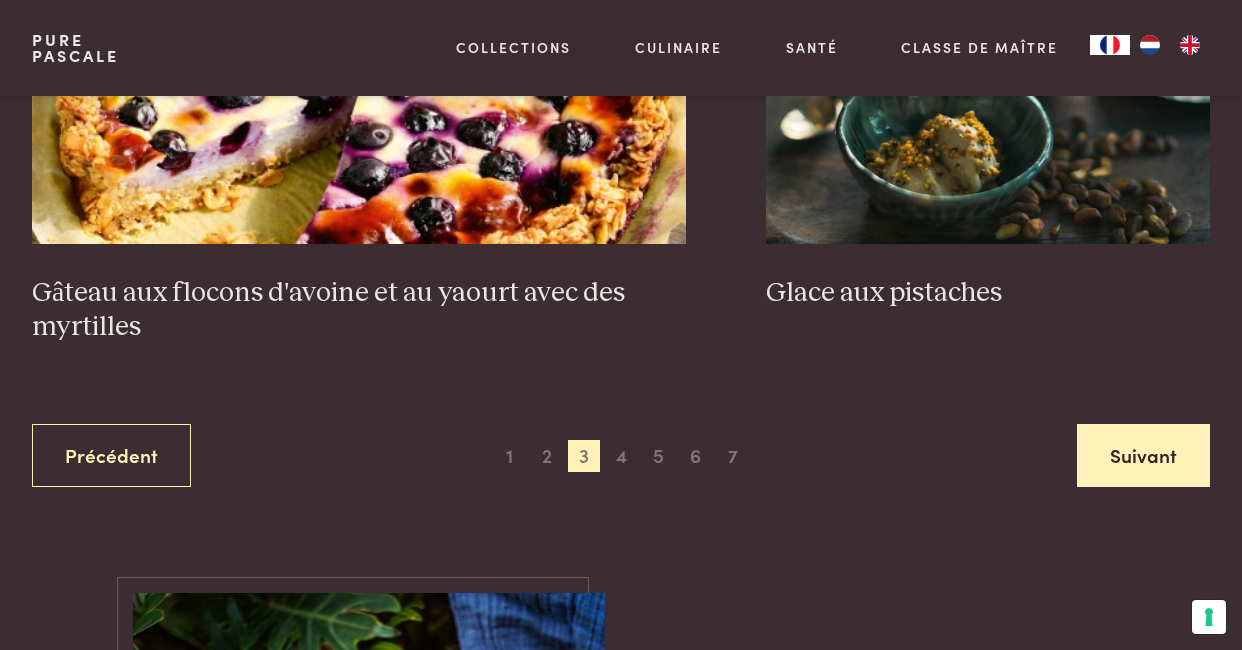 click on "Suivant" at bounding box center [1143, 455] 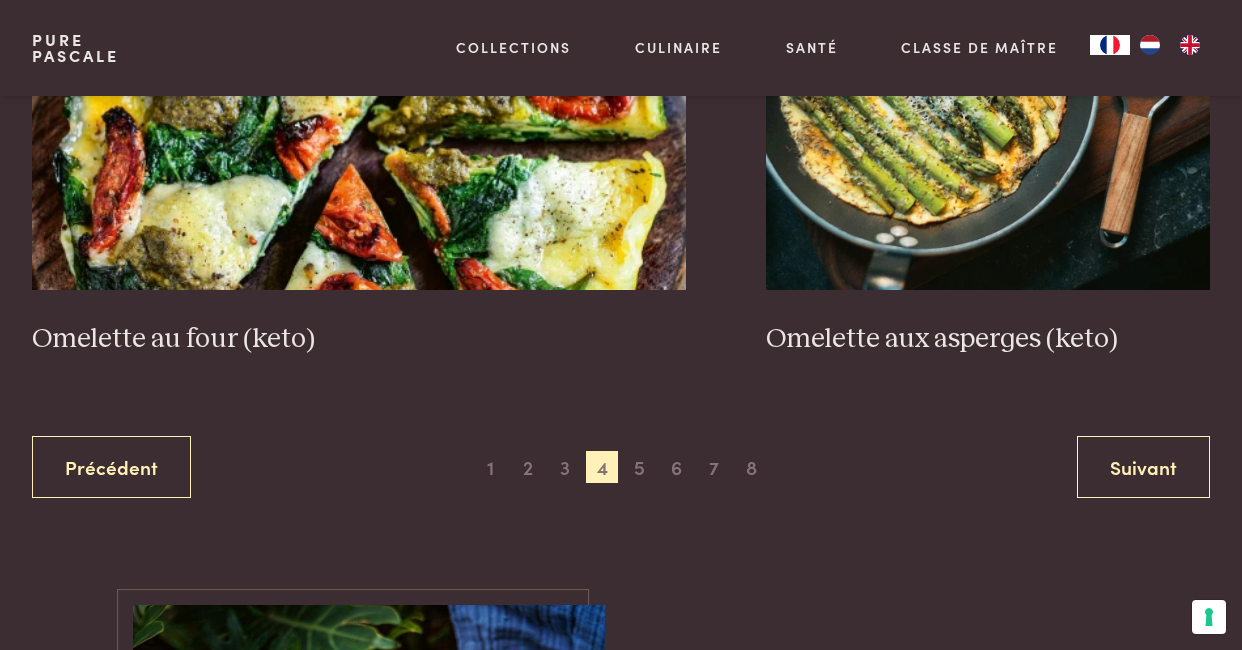 scroll, scrollTop: 3788, scrollLeft: 0, axis: vertical 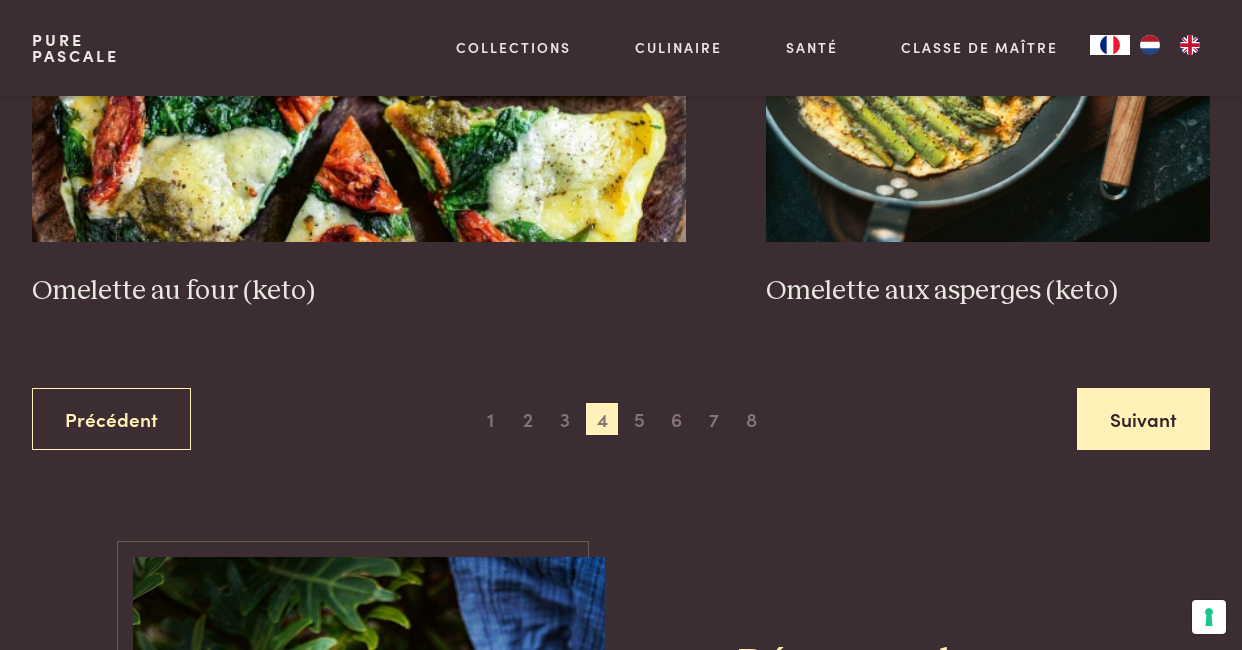click on "Suivant" at bounding box center [1143, 419] 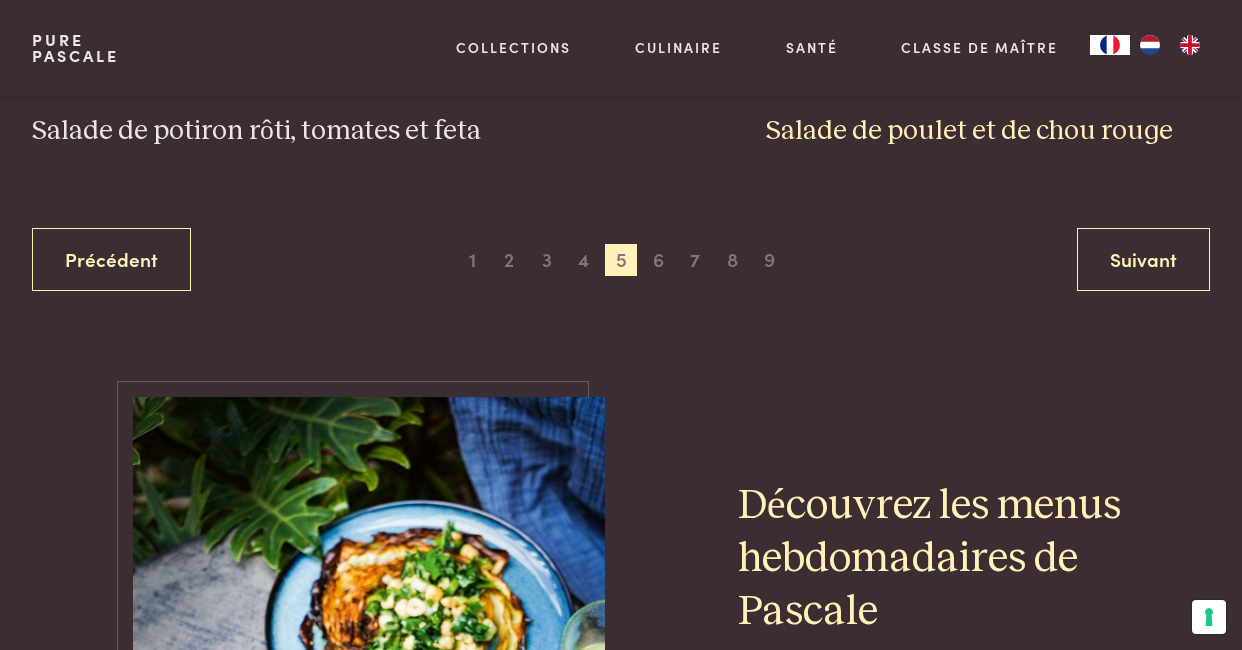 scroll, scrollTop: 3914, scrollLeft: 0, axis: vertical 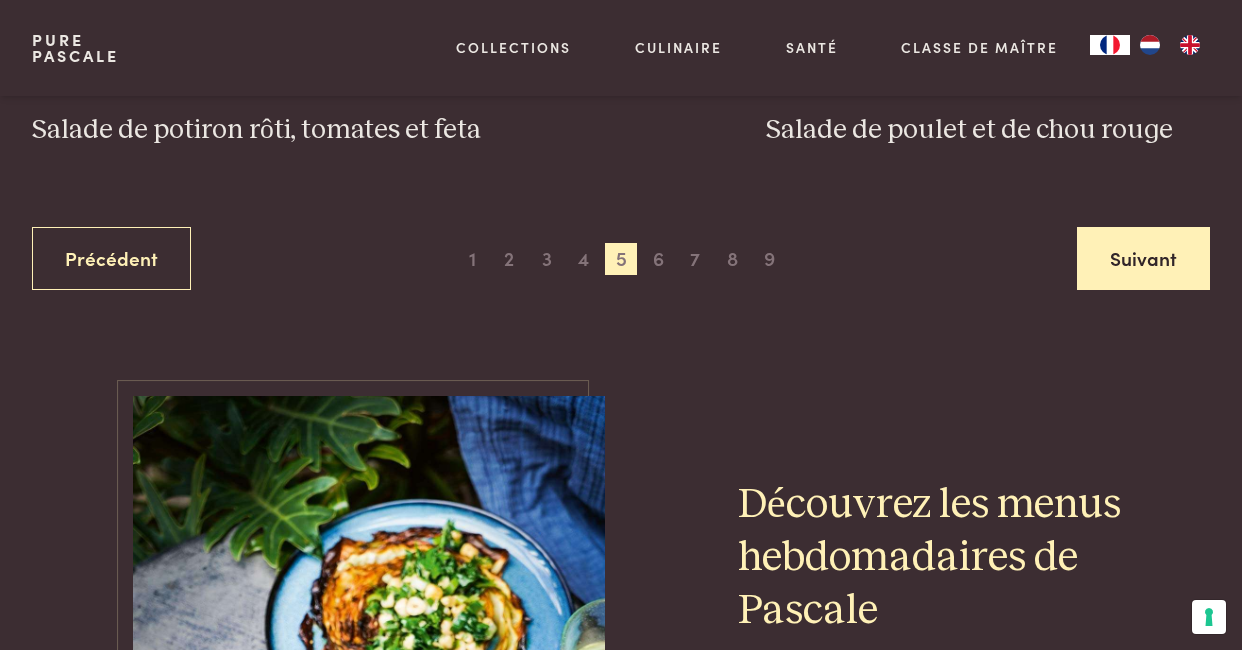 click on "Suivant" at bounding box center [1143, 258] 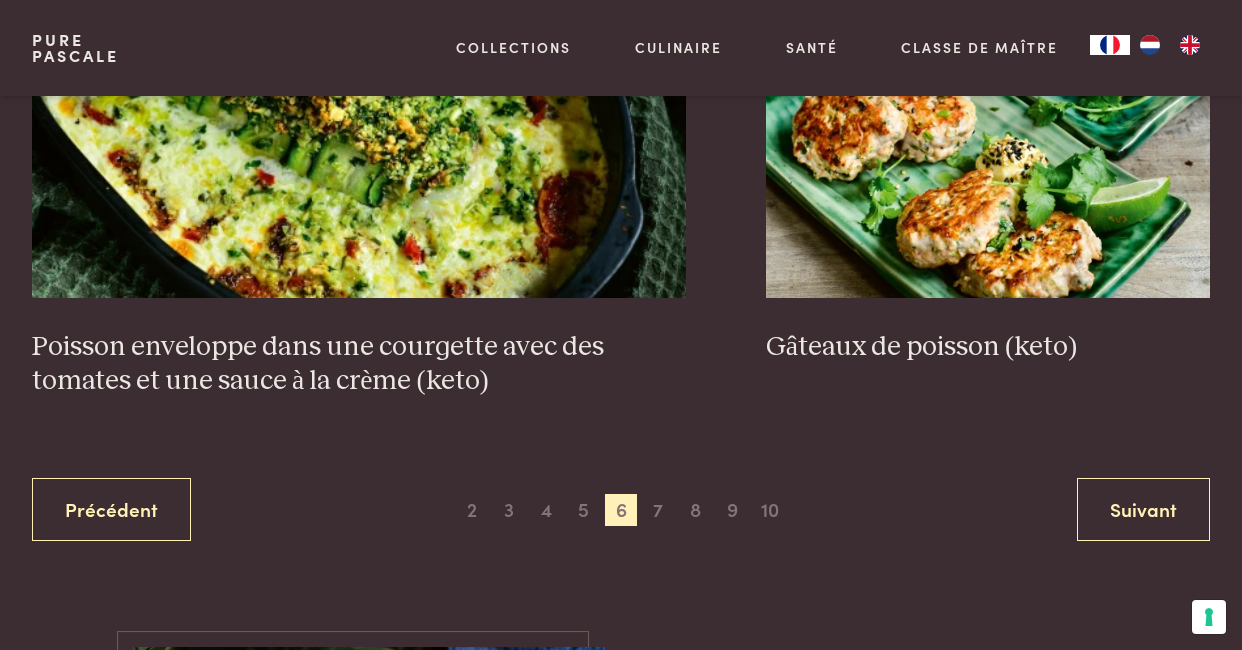 scroll, scrollTop: 3754, scrollLeft: 0, axis: vertical 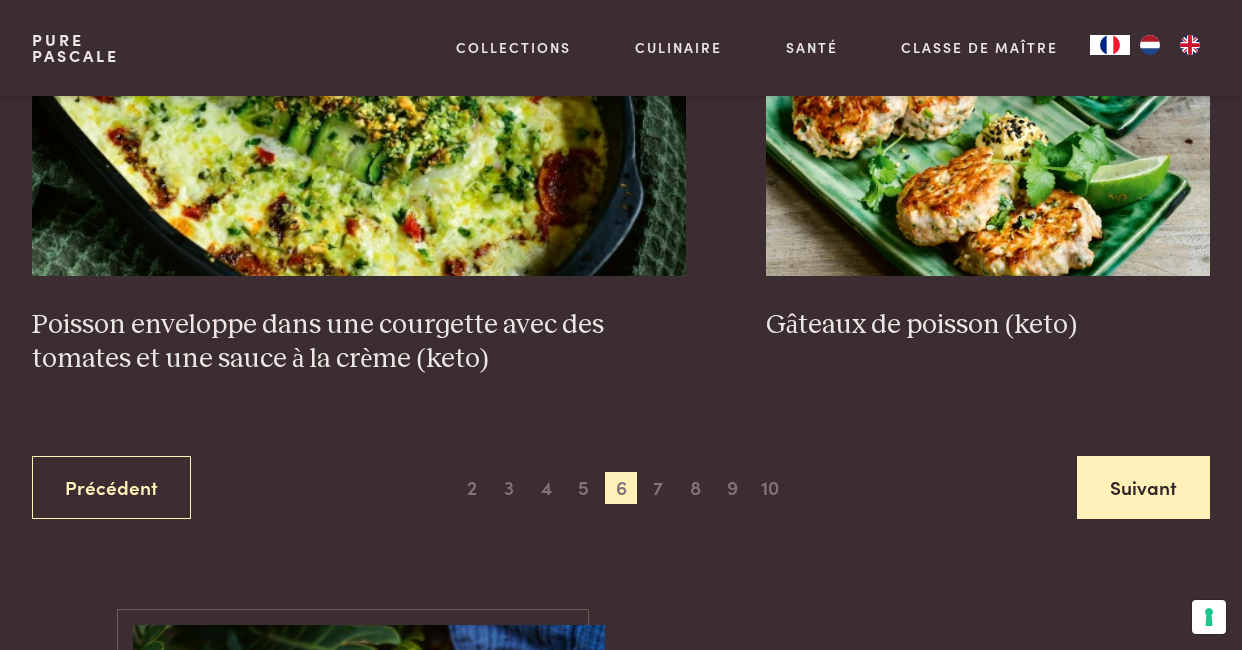 click on "Suivant" at bounding box center (1143, 487) 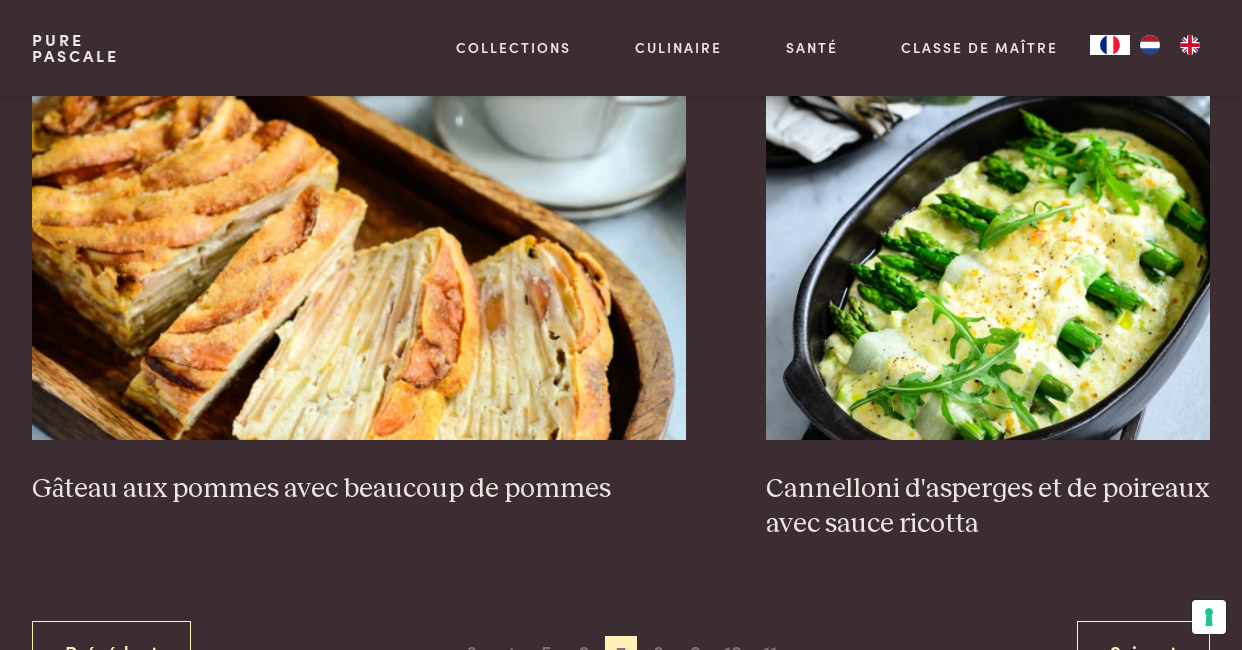 scroll, scrollTop: 3626, scrollLeft: 0, axis: vertical 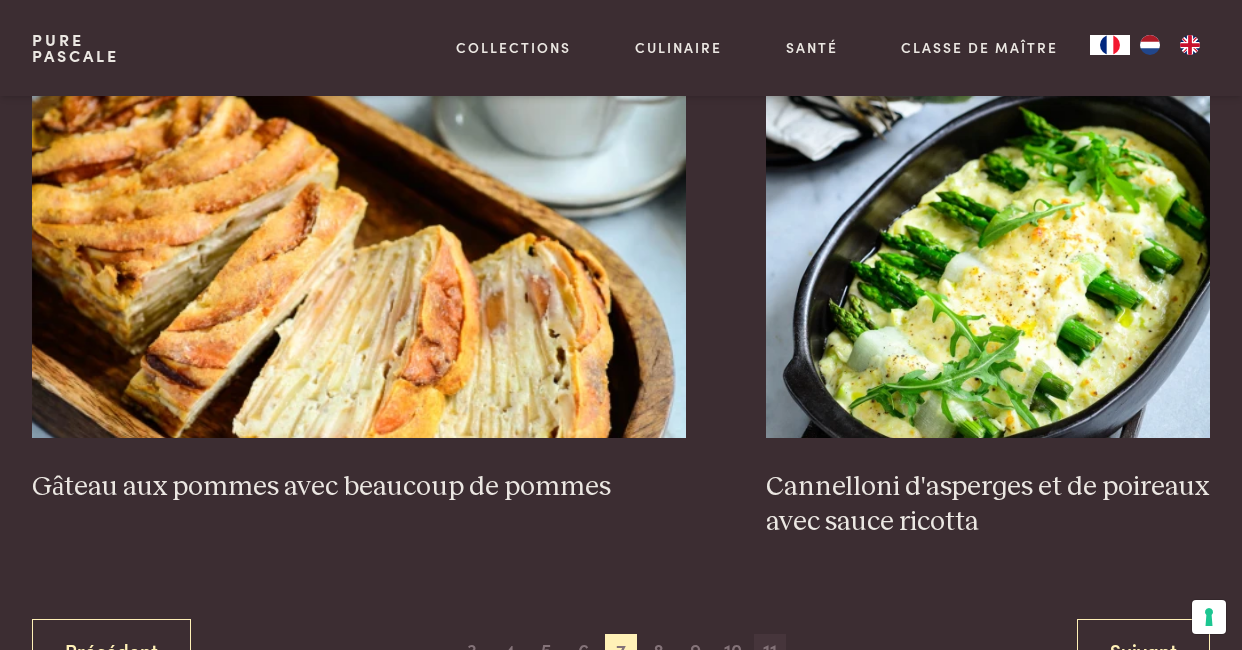click on "11" at bounding box center [770, 650] 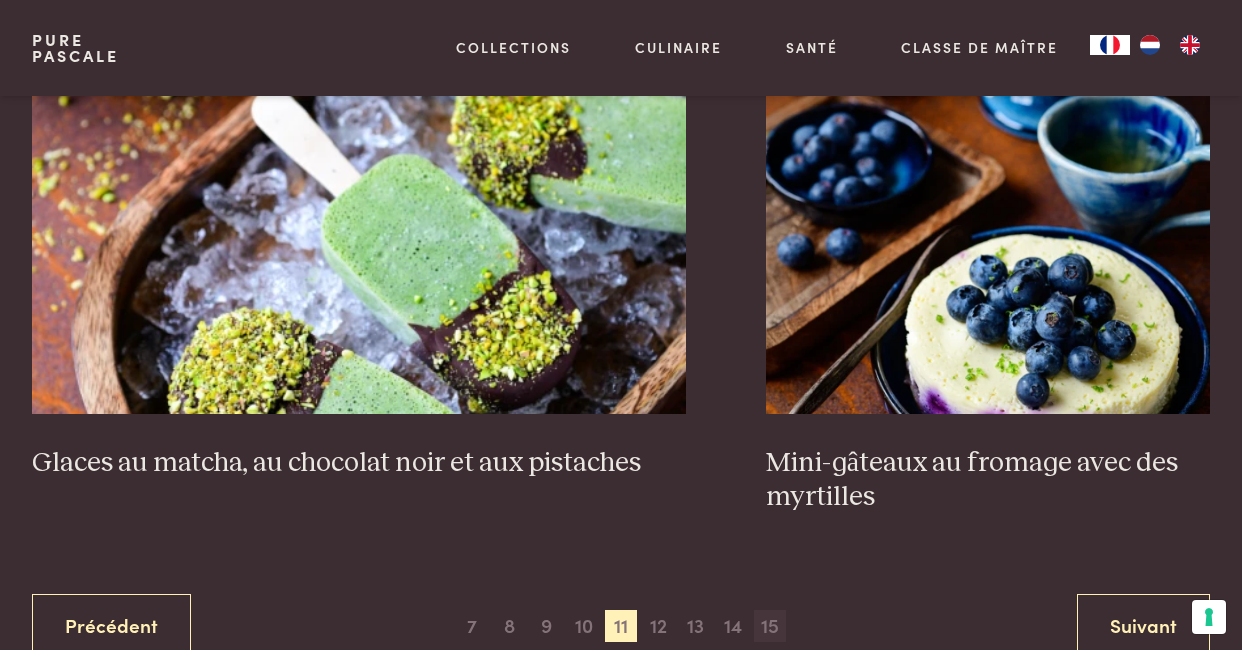 scroll, scrollTop: 3622, scrollLeft: 0, axis: vertical 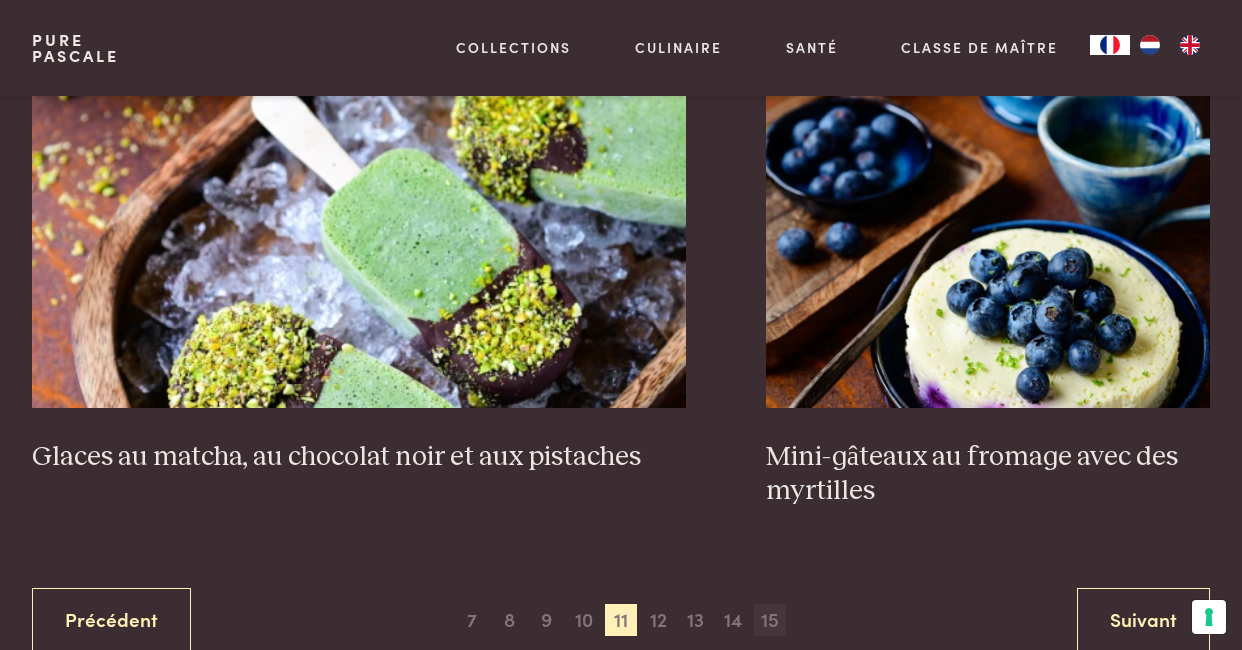 click on "15" at bounding box center [770, 620] 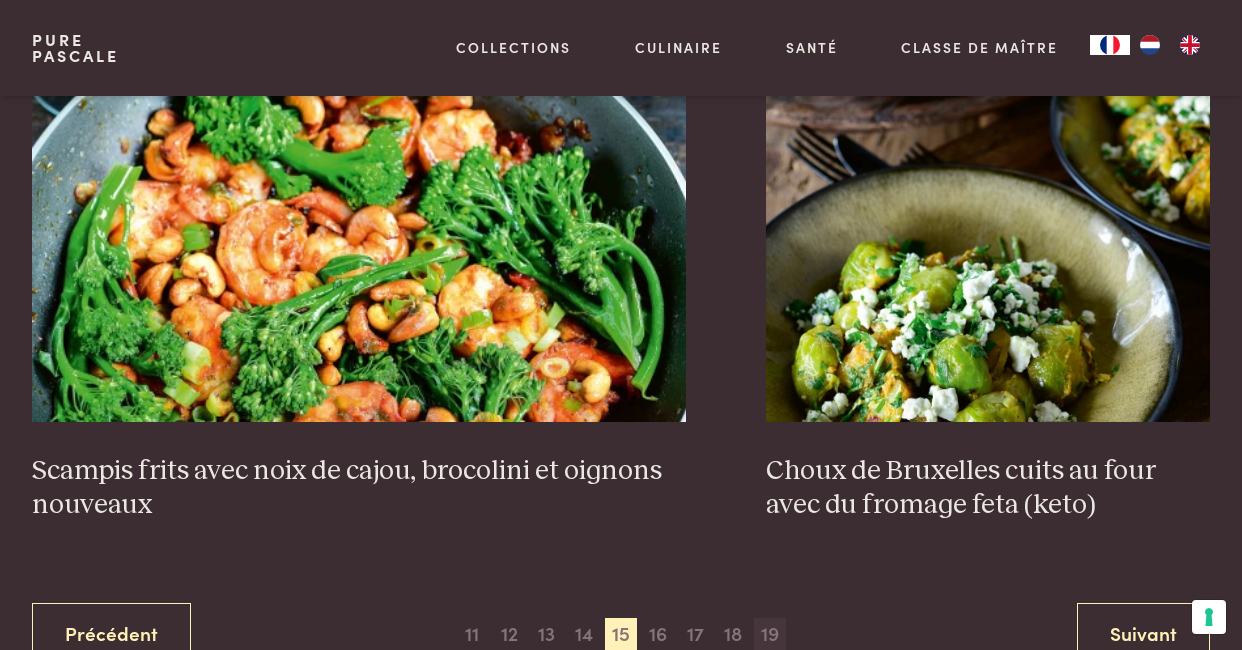 scroll, scrollTop: 3680, scrollLeft: 0, axis: vertical 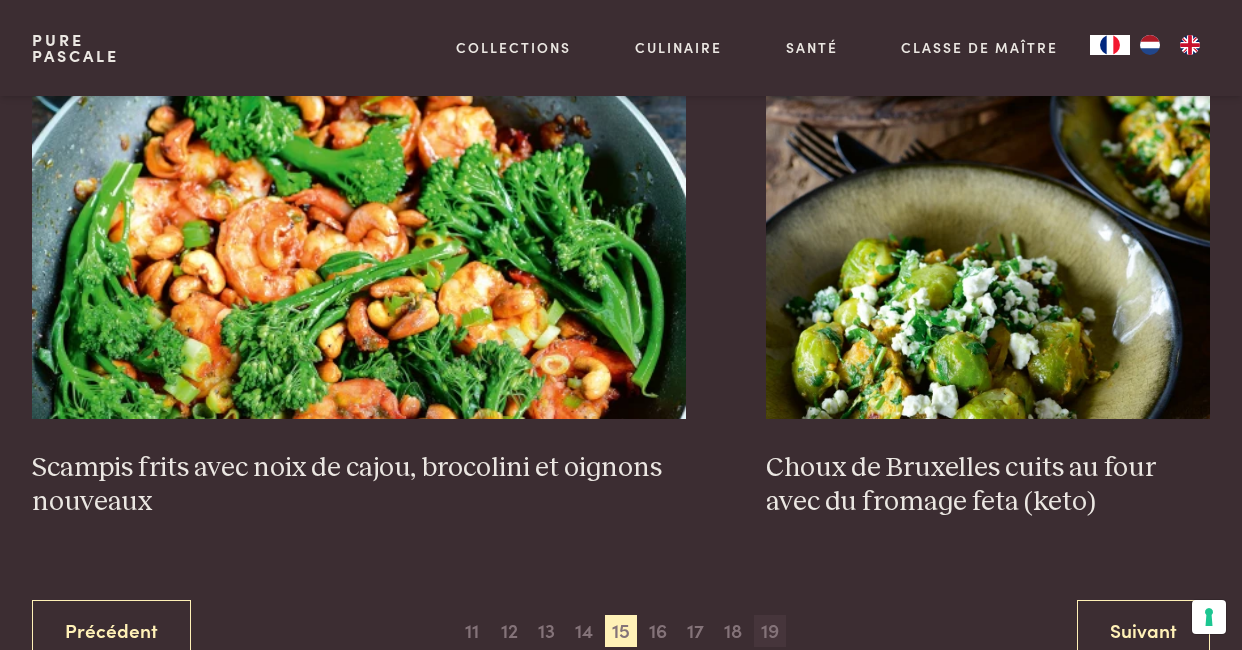 click on "19" at bounding box center [770, 631] 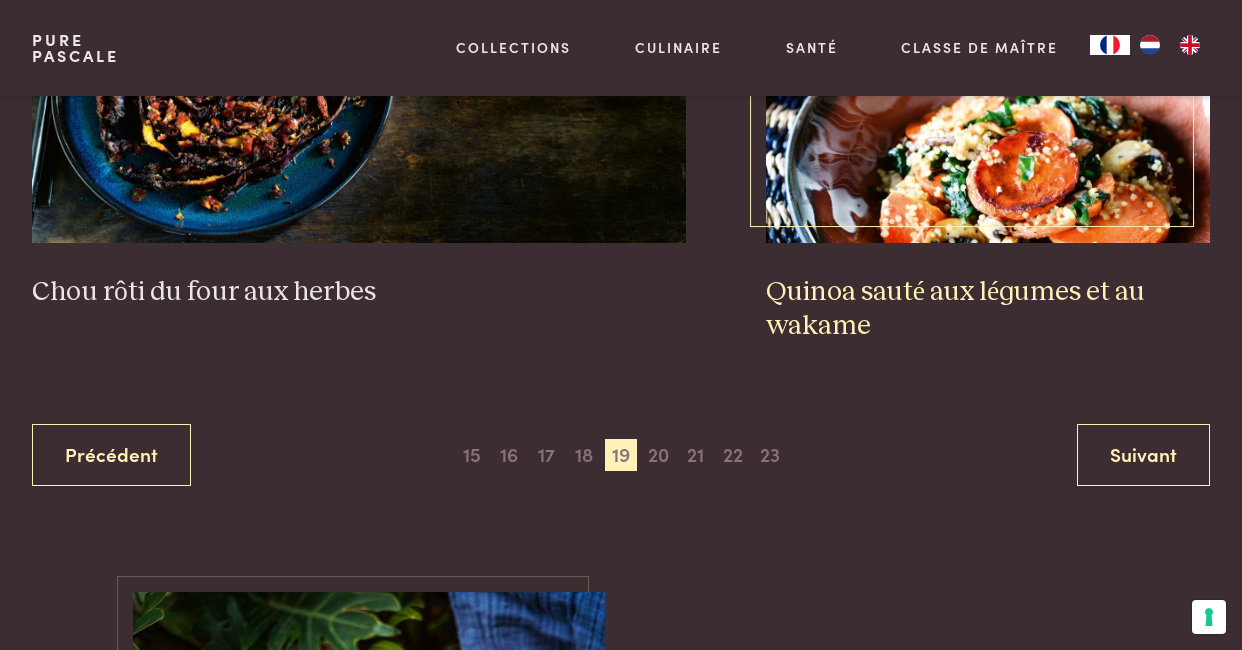 scroll, scrollTop: 3863, scrollLeft: 0, axis: vertical 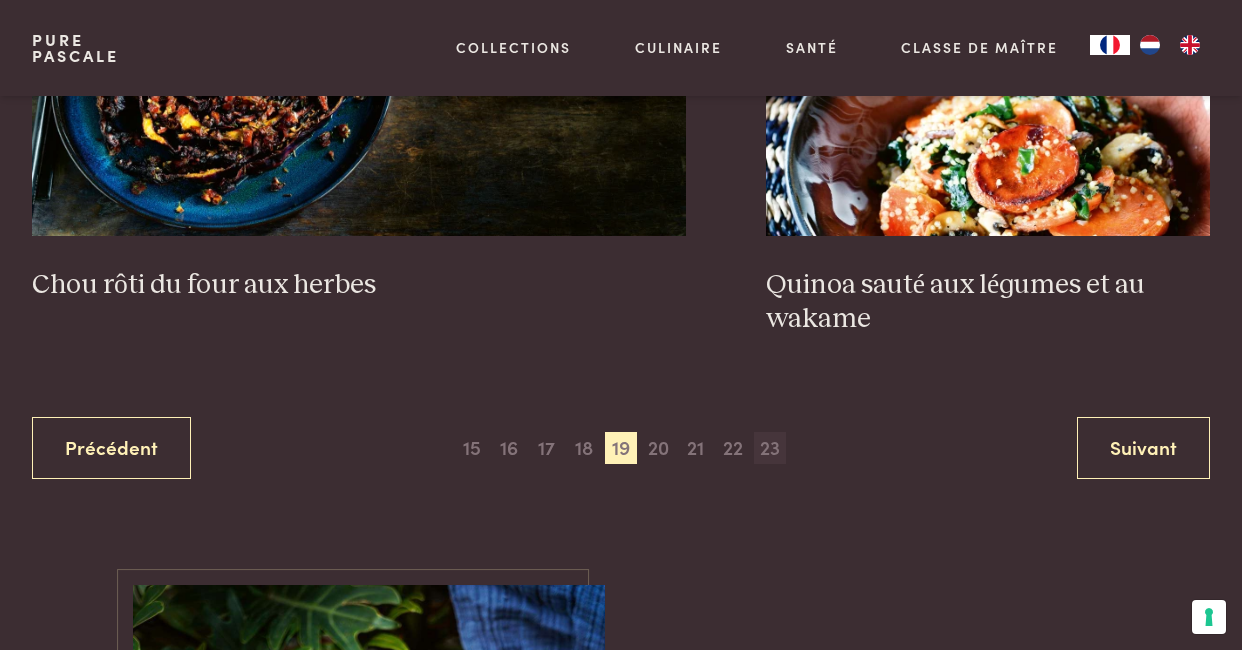 click on "23" at bounding box center (770, 448) 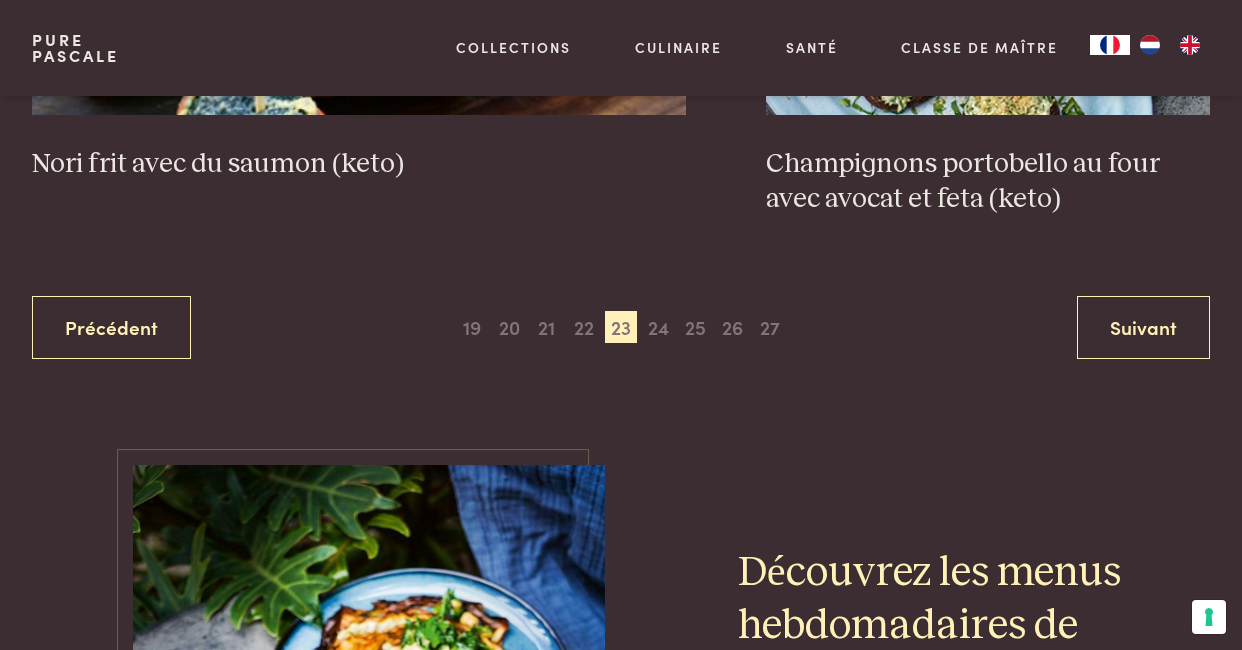 scroll, scrollTop: 4051, scrollLeft: 0, axis: vertical 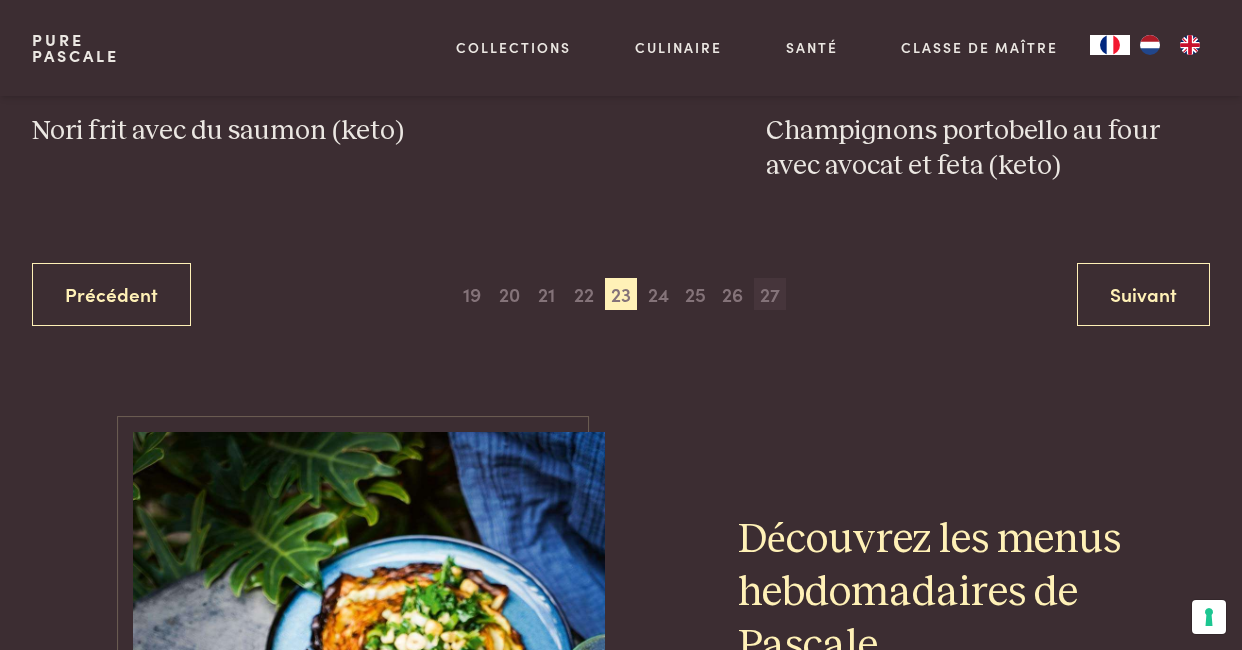 click on "27" at bounding box center [770, 294] 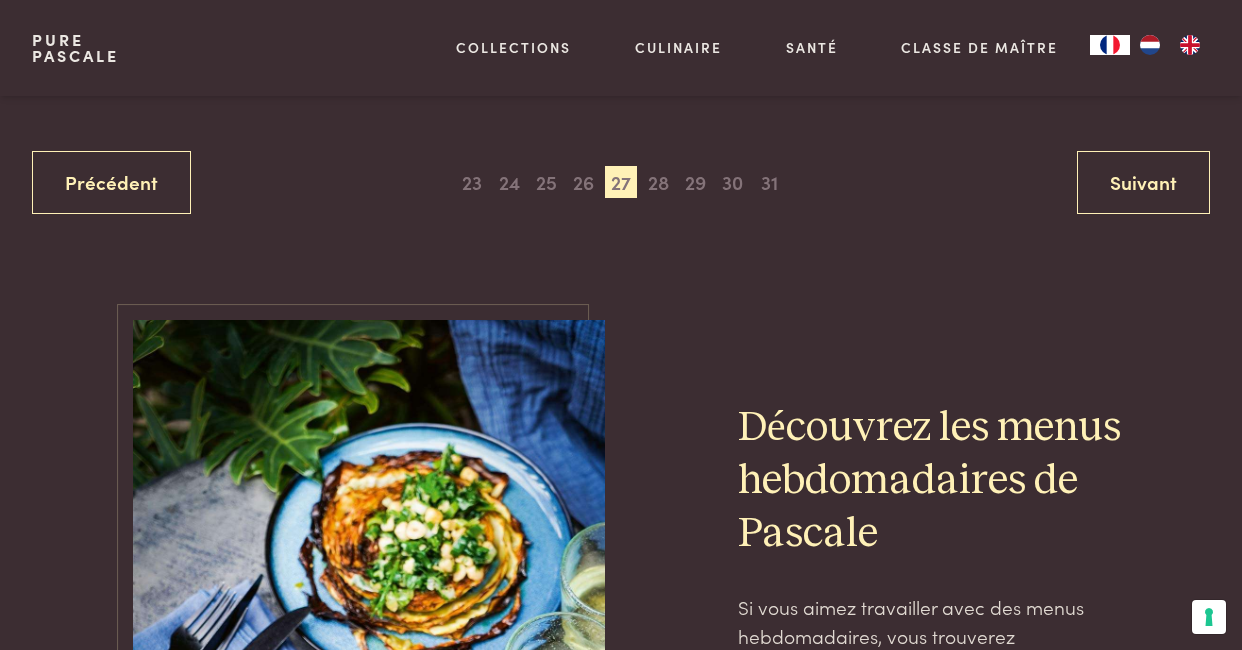 scroll, scrollTop: 4093, scrollLeft: 0, axis: vertical 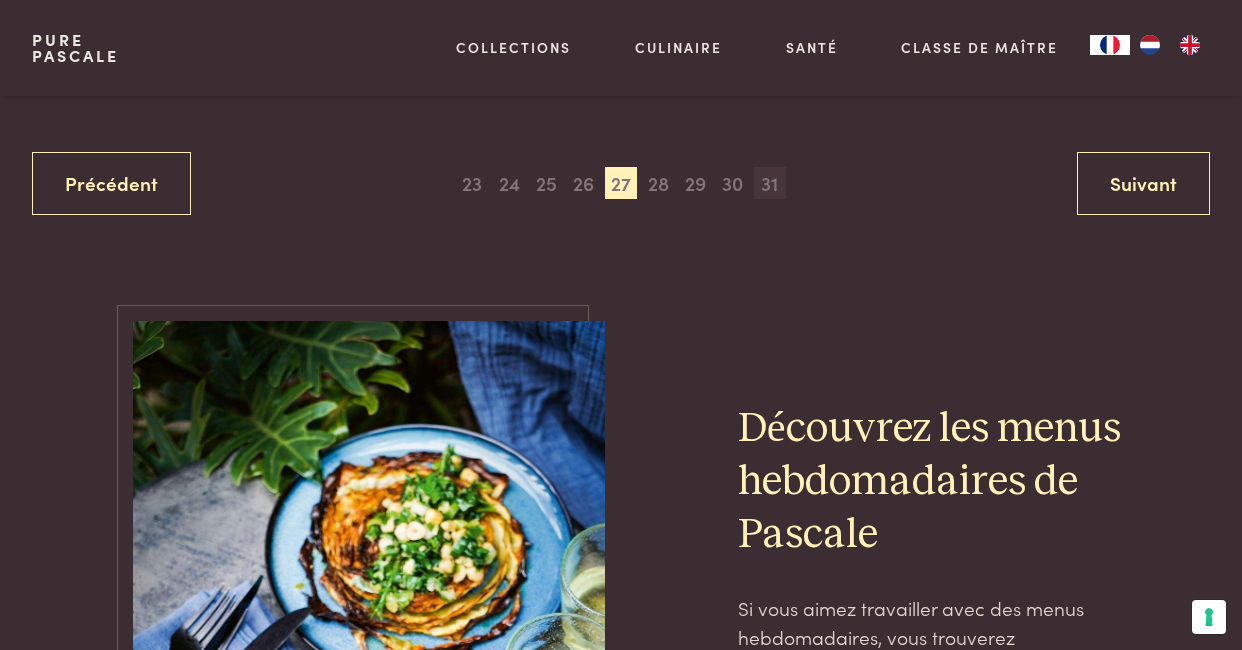 click on "31" at bounding box center (770, 183) 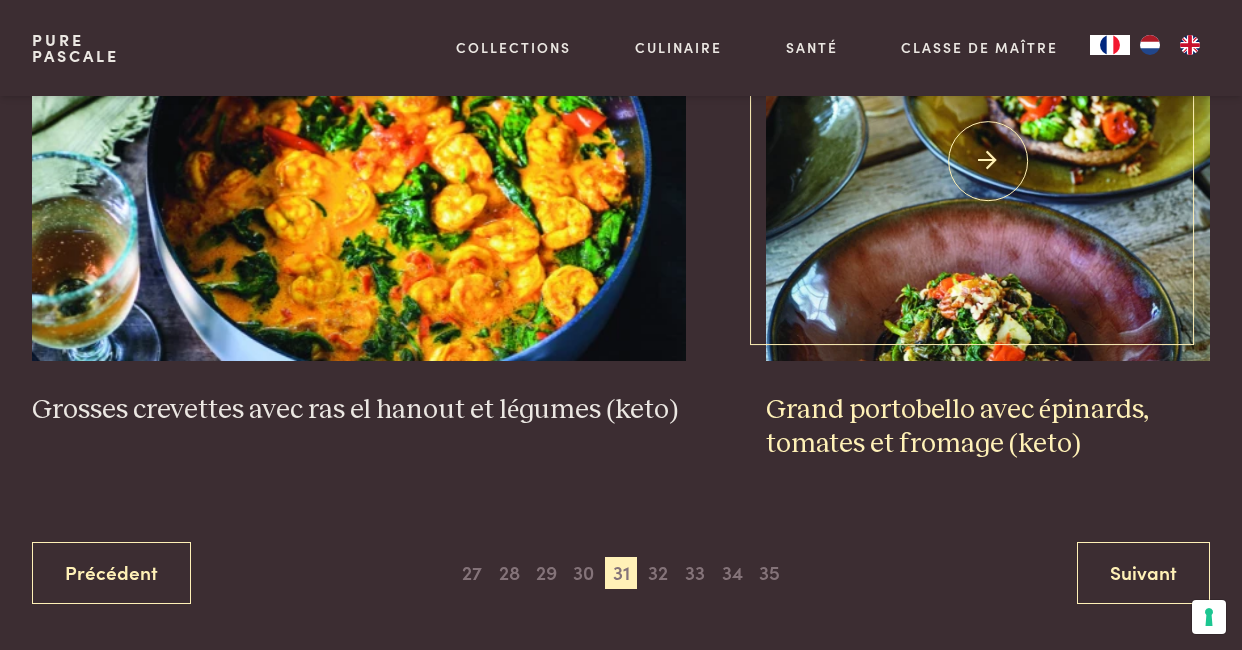 scroll, scrollTop: 3743, scrollLeft: 0, axis: vertical 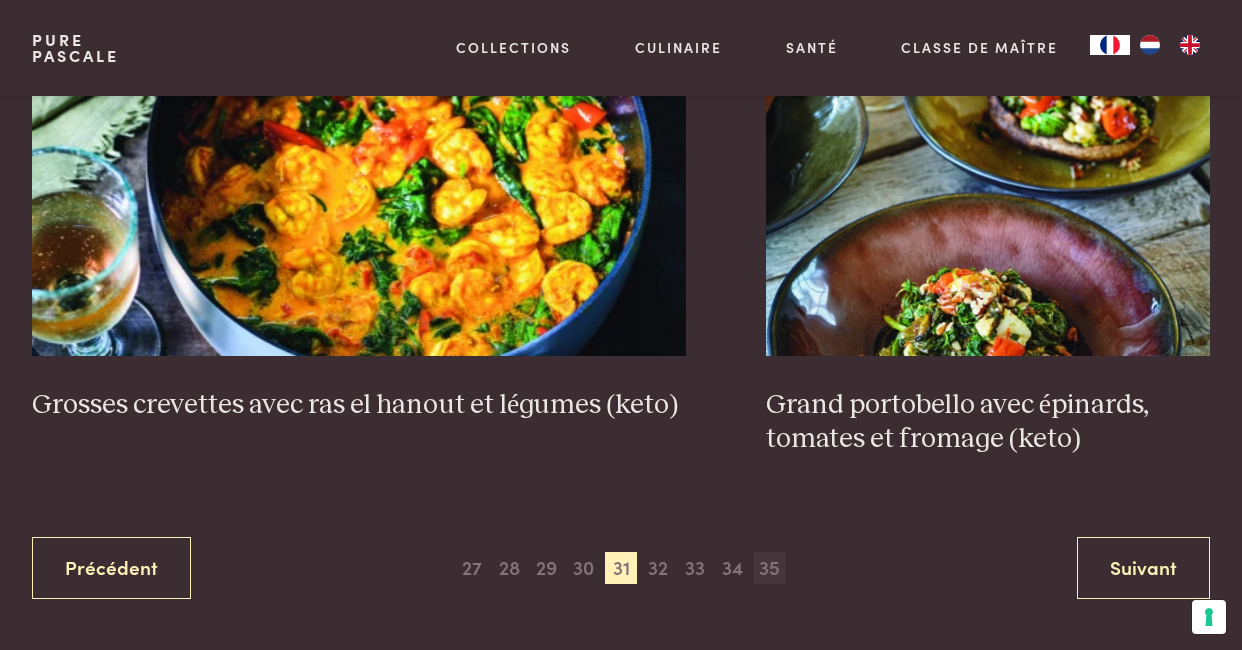 click on "35" at bounding box center [770, 568] 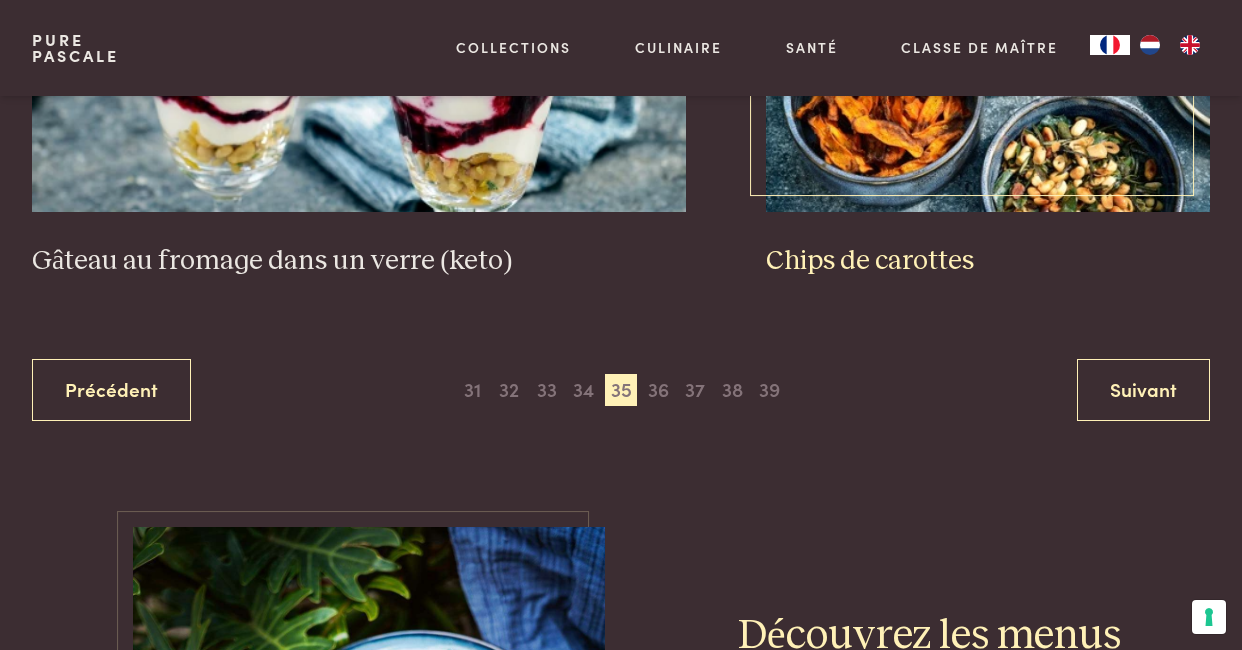 scroll, scrollTop: 3925, scrollLeft: 0, axis: vertical 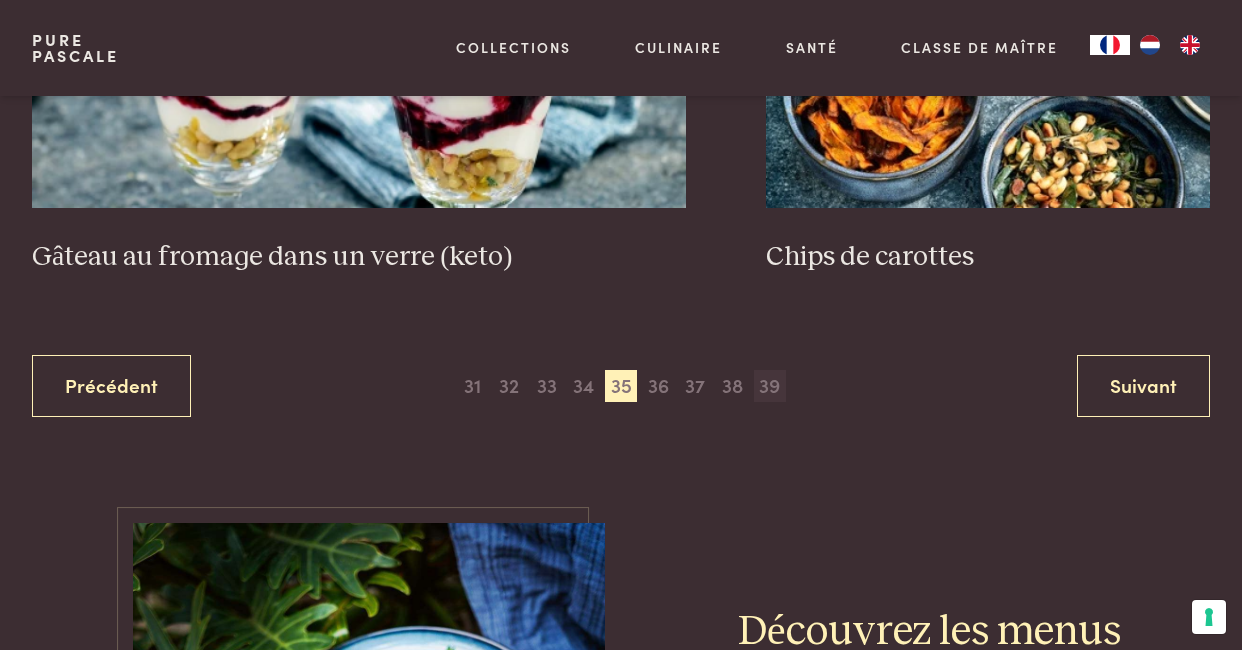 click on "39" at bounding box center (770, 386) 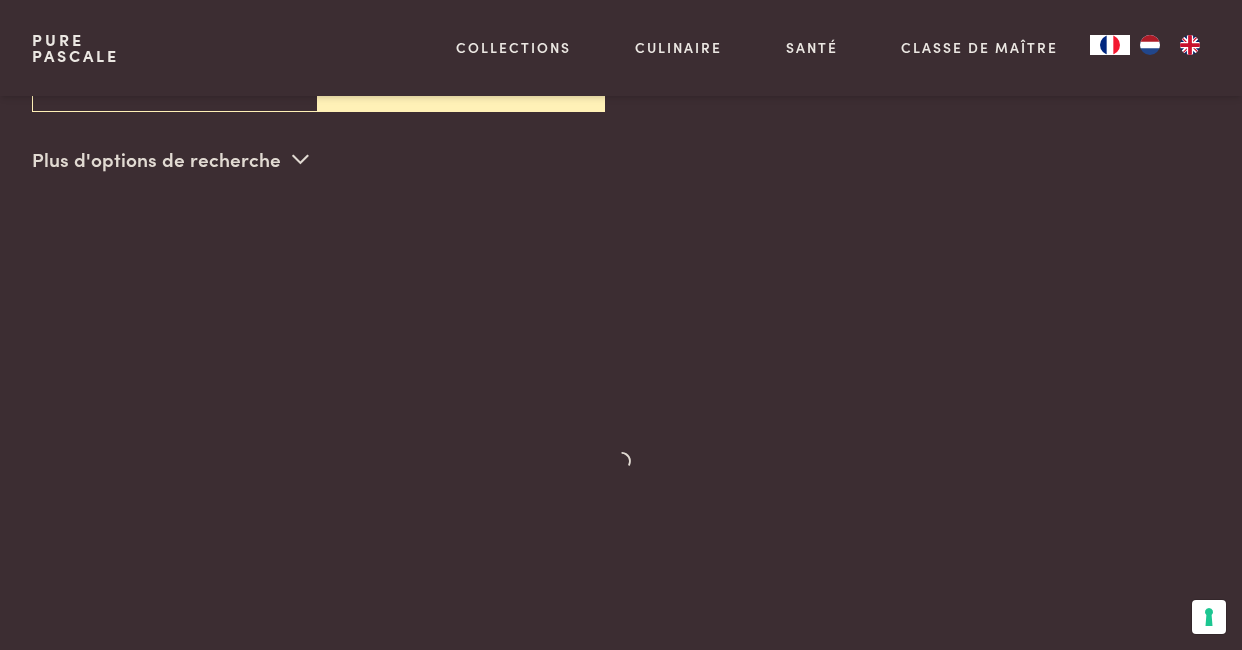 scroll, scrollTop: 511, scrollLeft: 0, axis: vertical 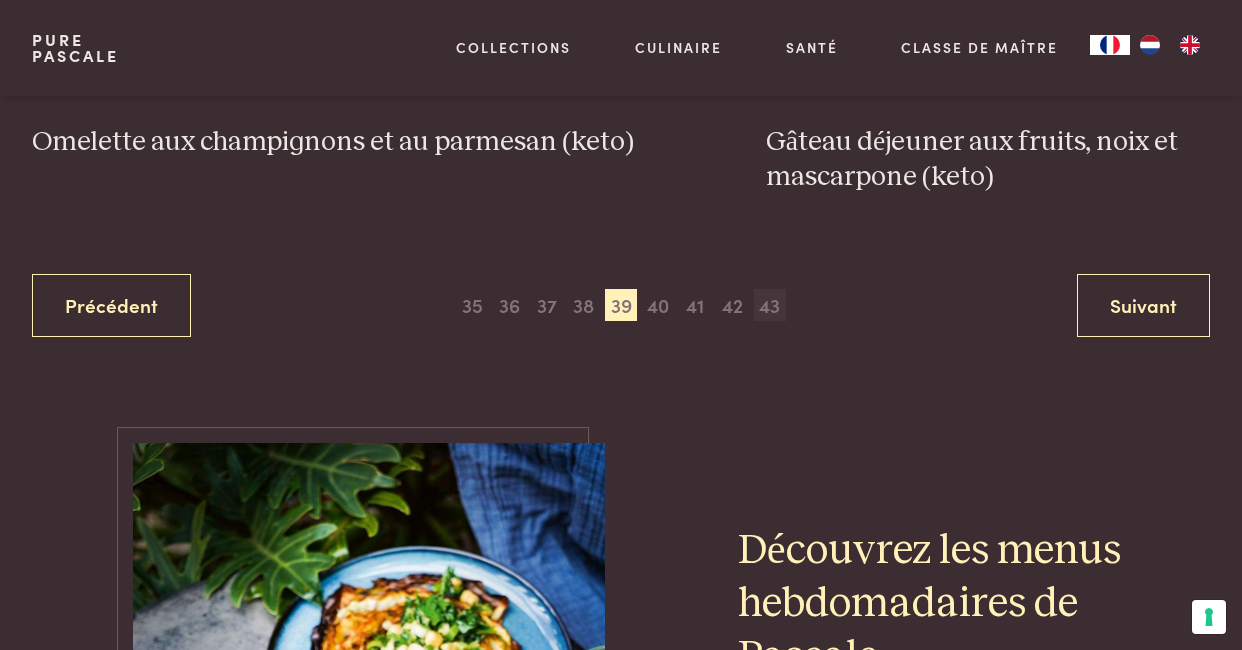 click on "43" at bounding box center (770, 305) 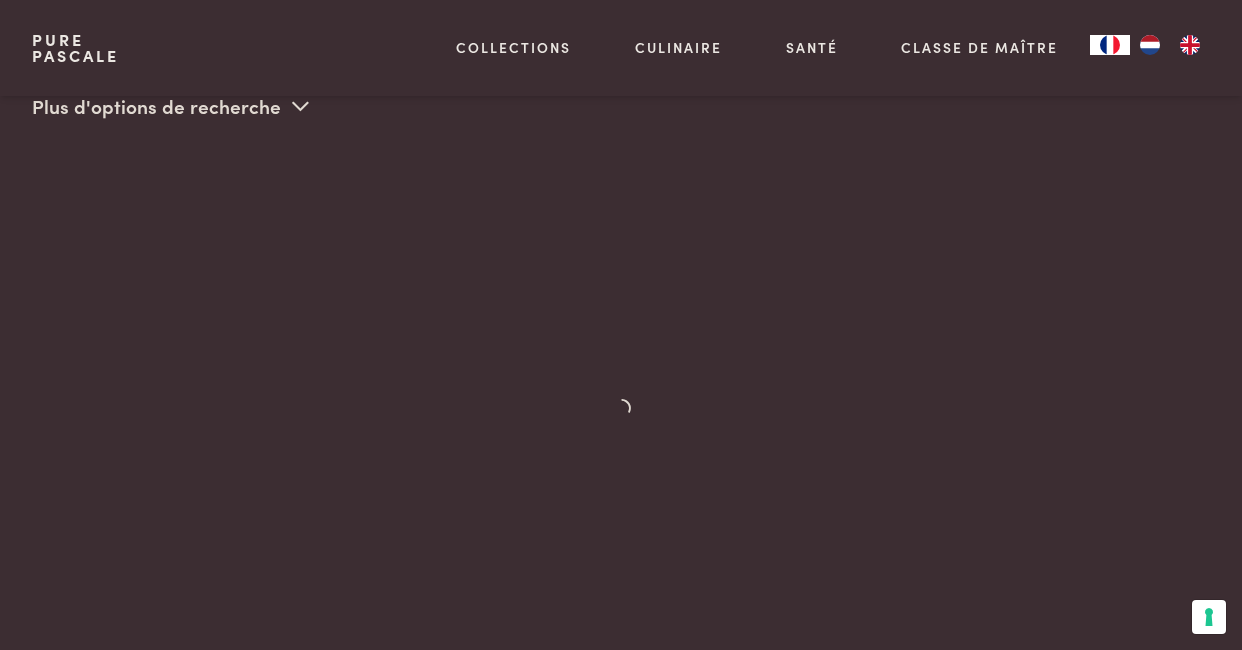 scroll, scrollTop: 615, scrollLeft: 0, axis: vertical 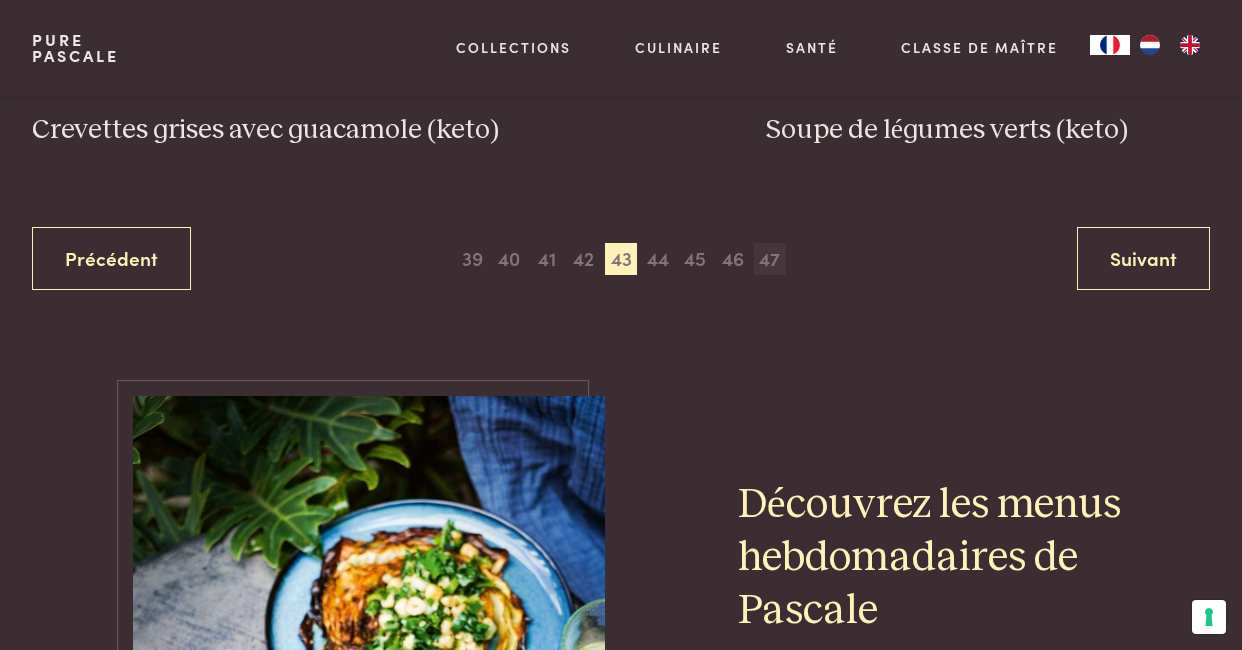 click on "47" at bounding box center (770, 259) 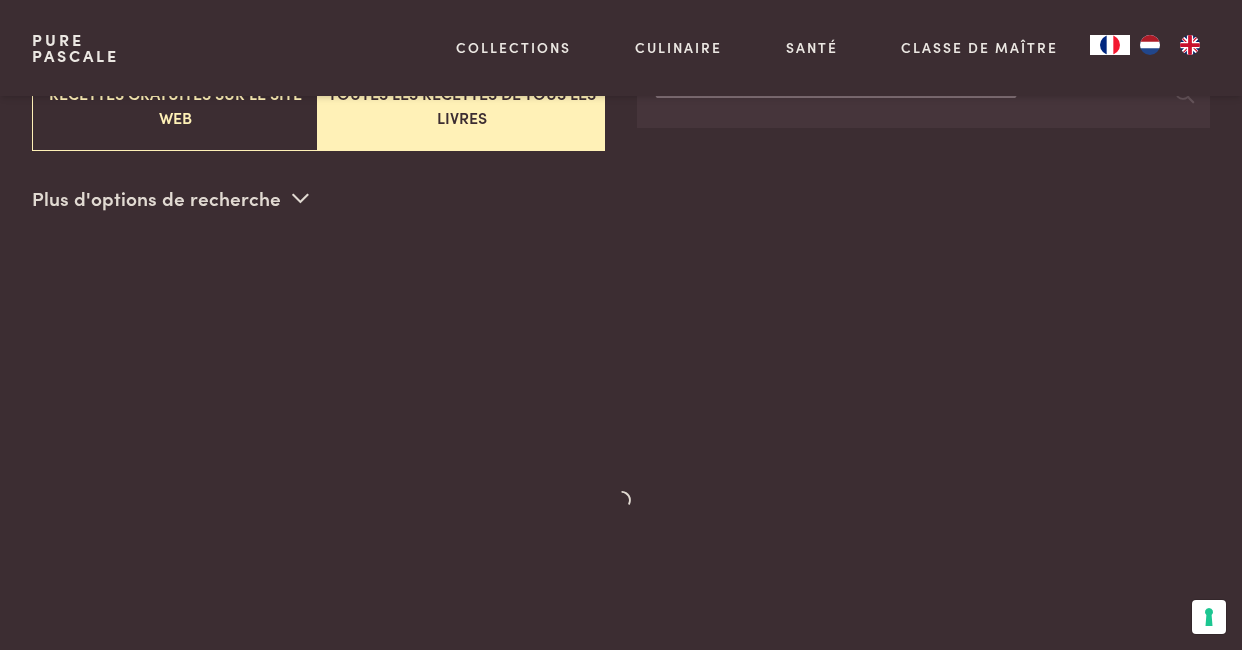 scroll, scrollTop: 511, scrollLeft: 0, axis: vertical 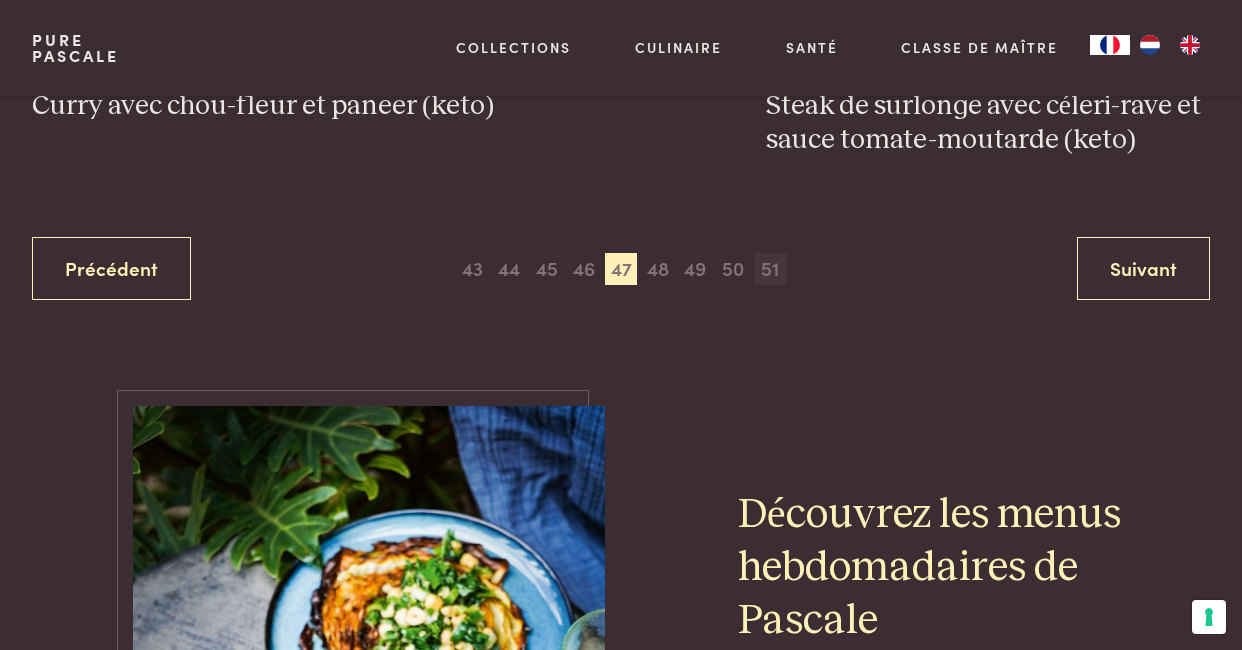 click on "51" at bounding box center (770, 269) 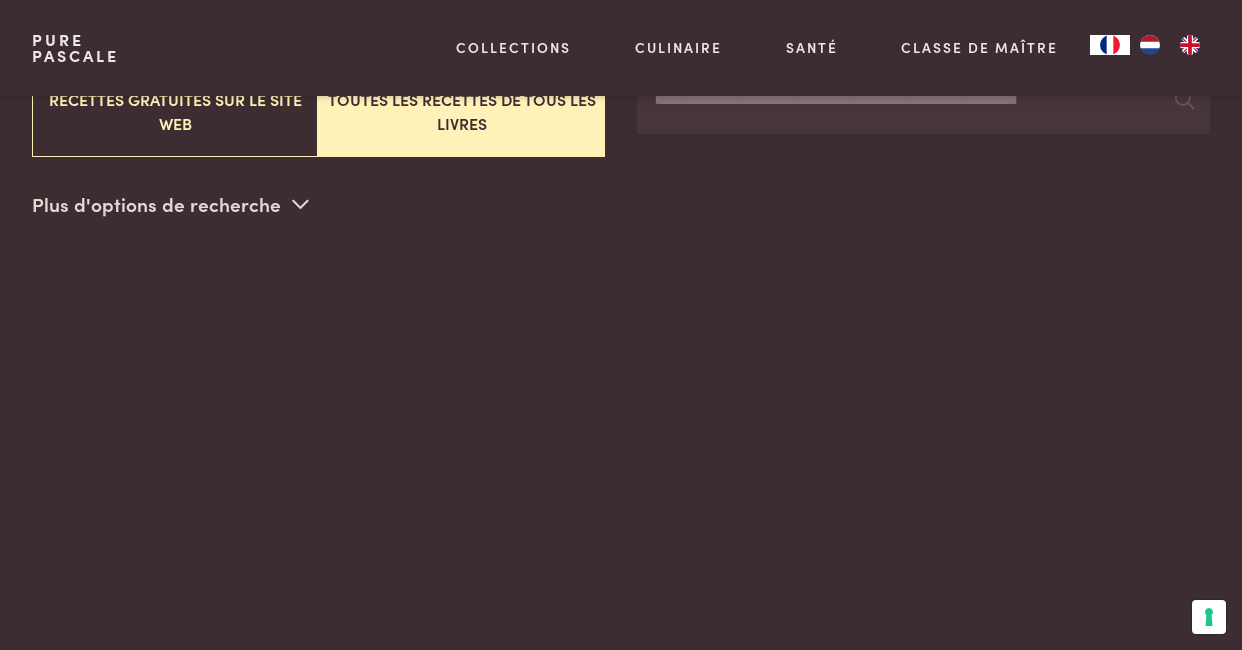 scroll, scrollTop: 511, scrollLeft: 0, axis: vertical 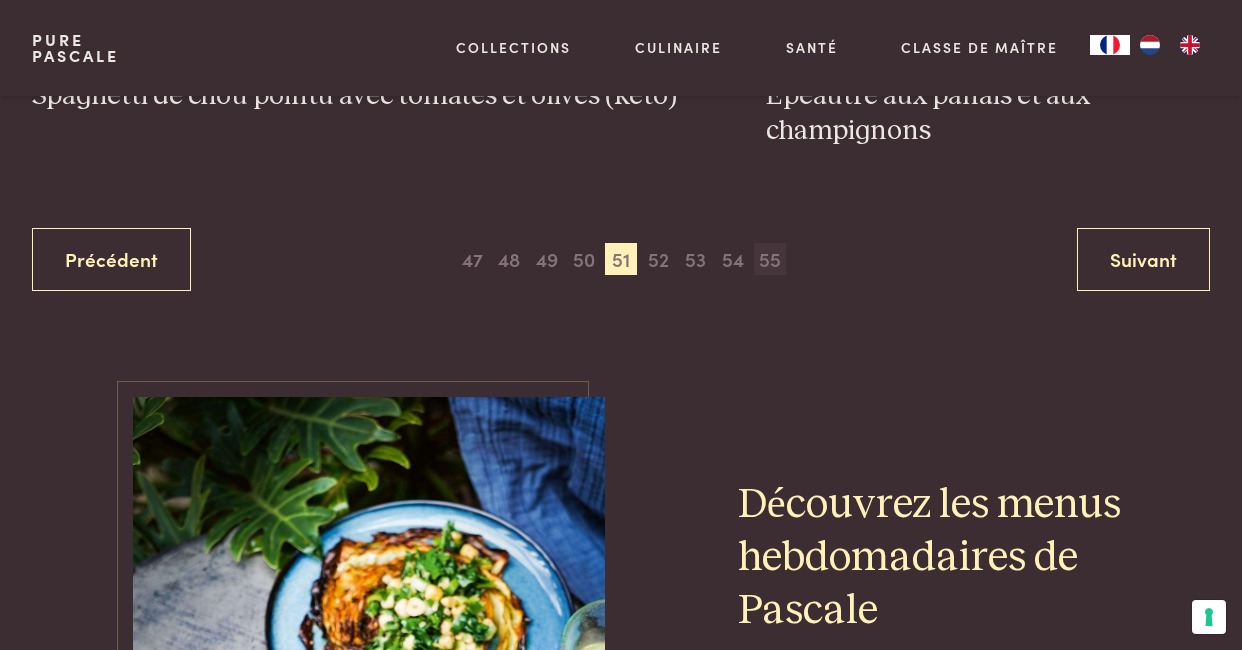 click on "55" at bounding box center (770, 259) 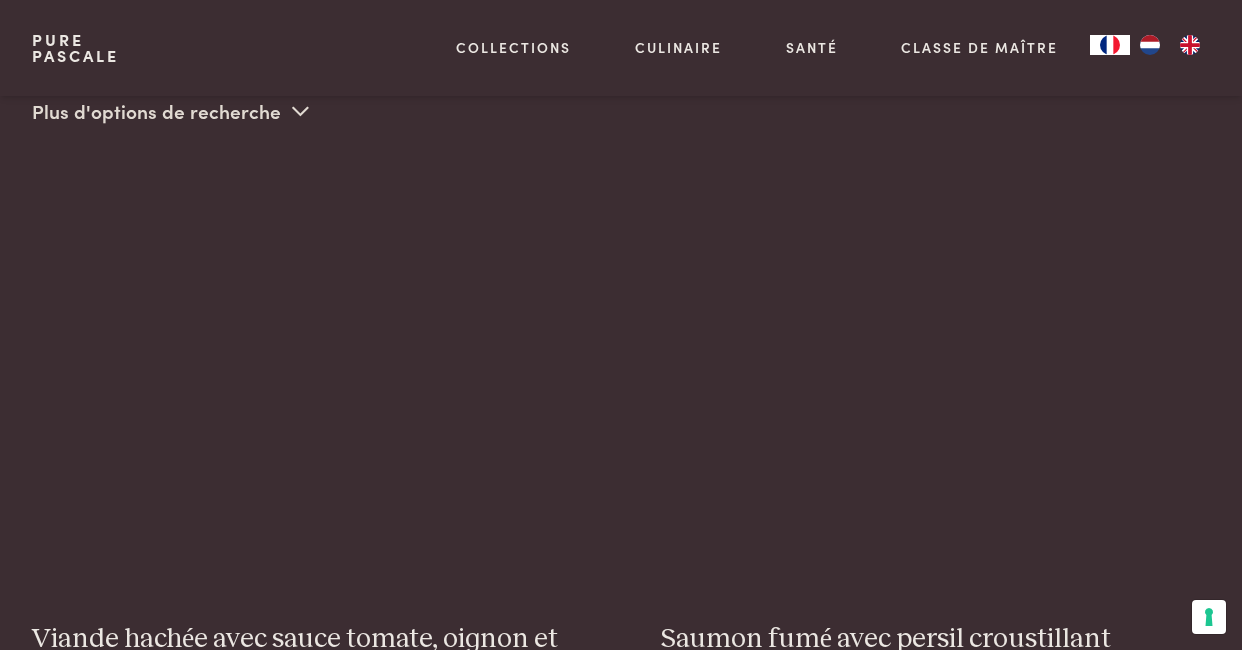 scroll, scrollTop: 511, scrollLeft: 0, axis: vertical 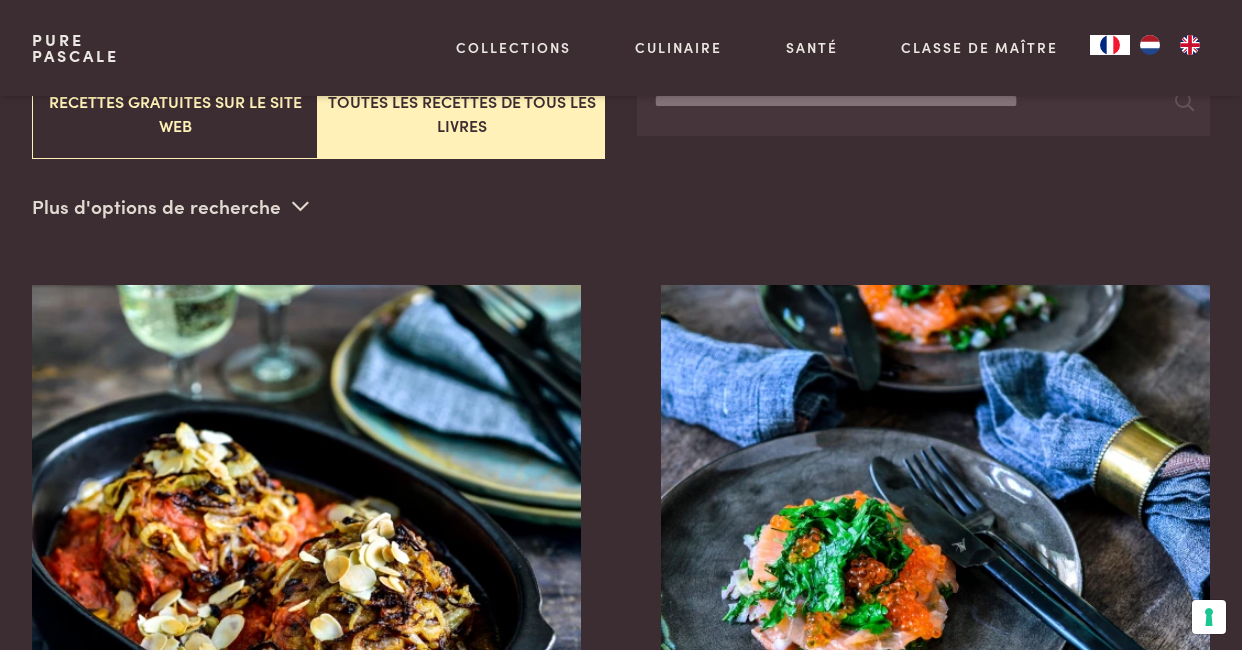 click at bounding box center [300, 205] 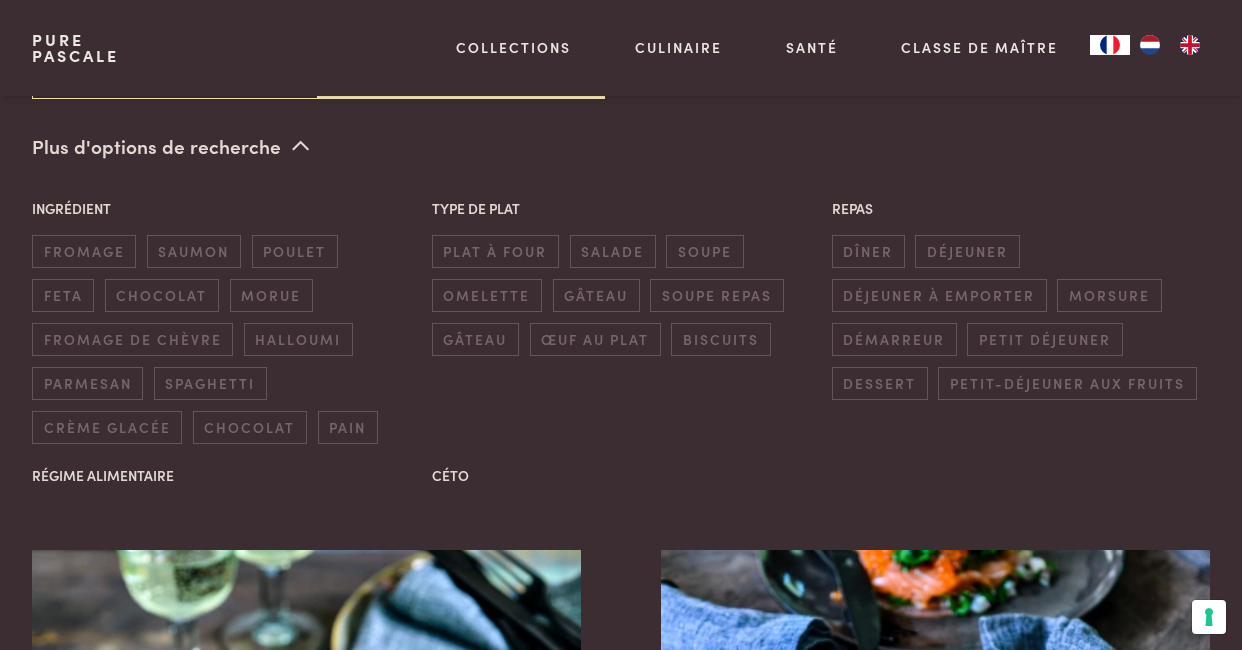 scroll, scrollTop: 571, scrollLeft: 0, axis: vertical 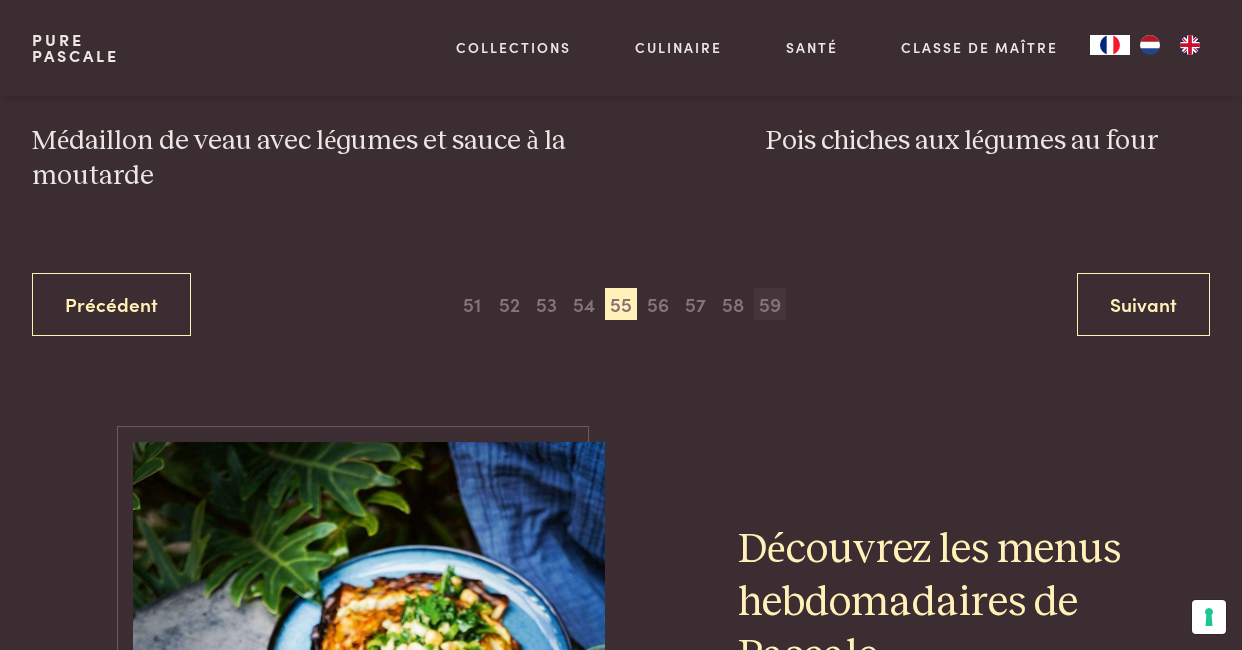 click on "59" at bounding box center (770, 304) 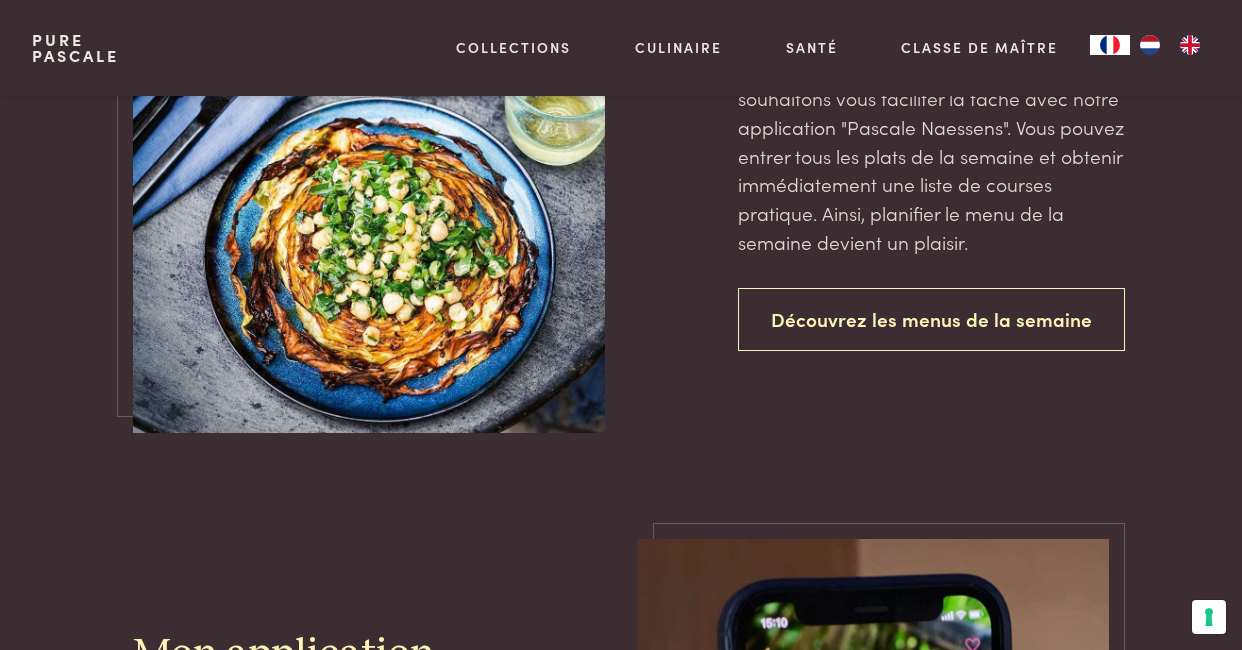 scroll, scrollTop: 4655, scrollLeft: 0, axis: vertical 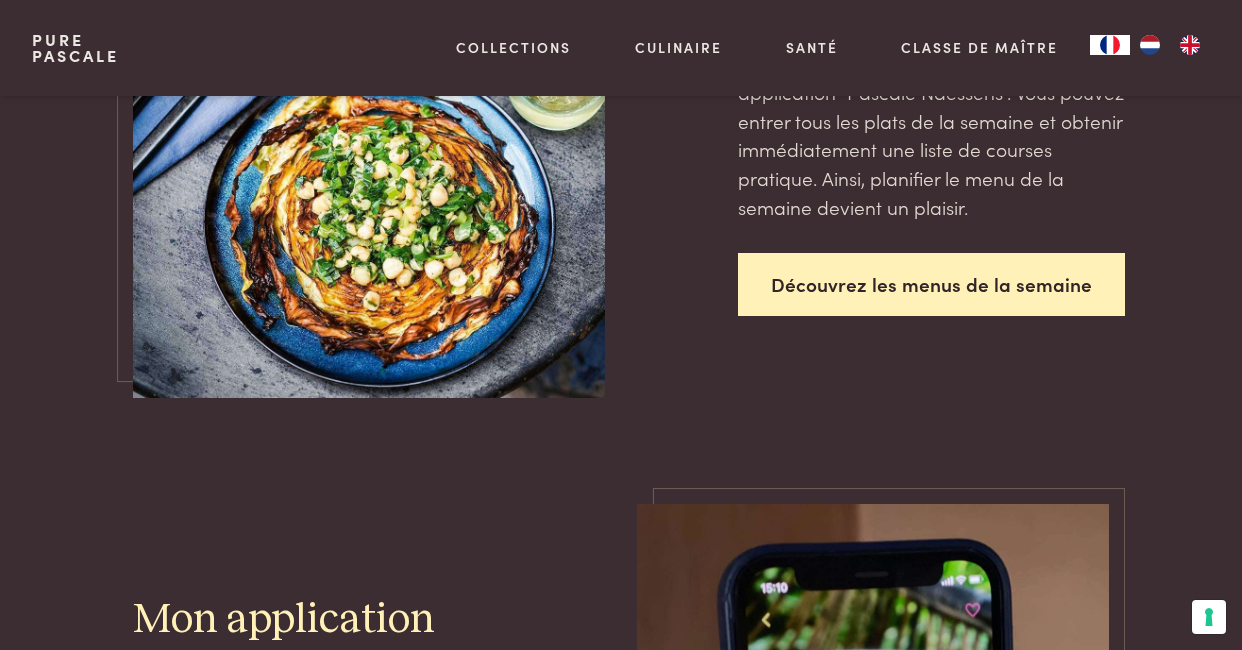 click on "Découvrez les menus de la semaine" at bounding box center [931, 284] 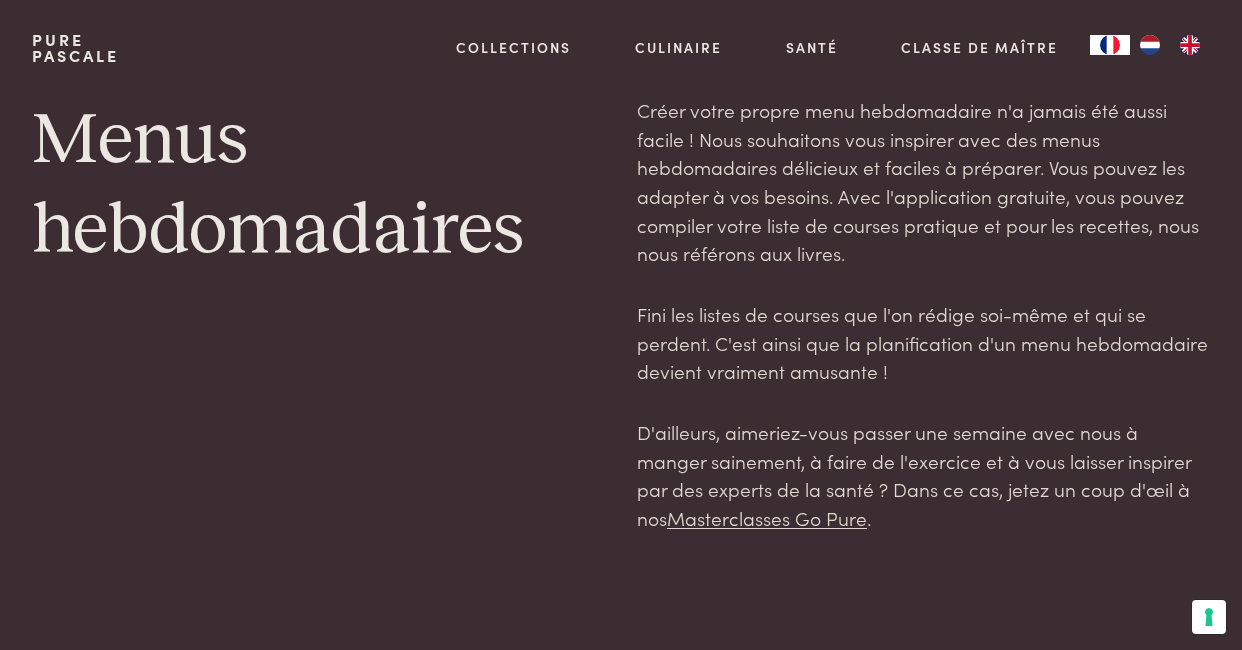 scroll, scrollTop: 0, scrollLeft: 0, axis: both 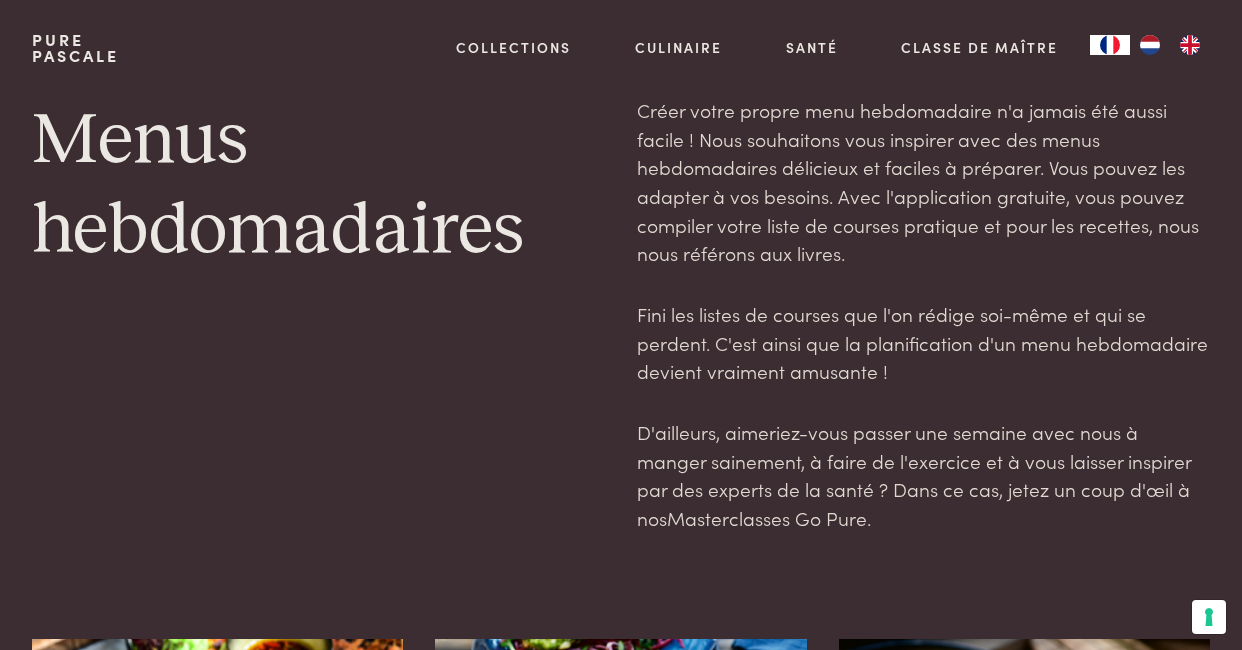 click on "Masterclasses Go Pure" at bounding box center (767, 517) 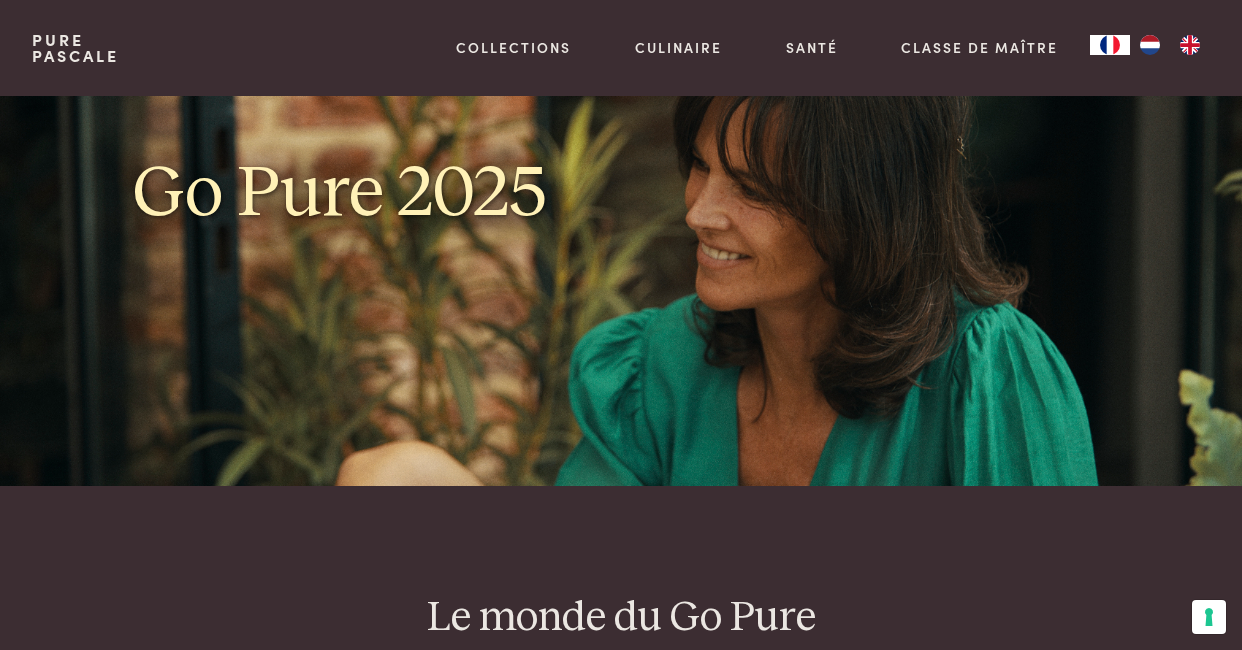 scroll, scrollTop: 0, scrollLeft: 0, axis: both 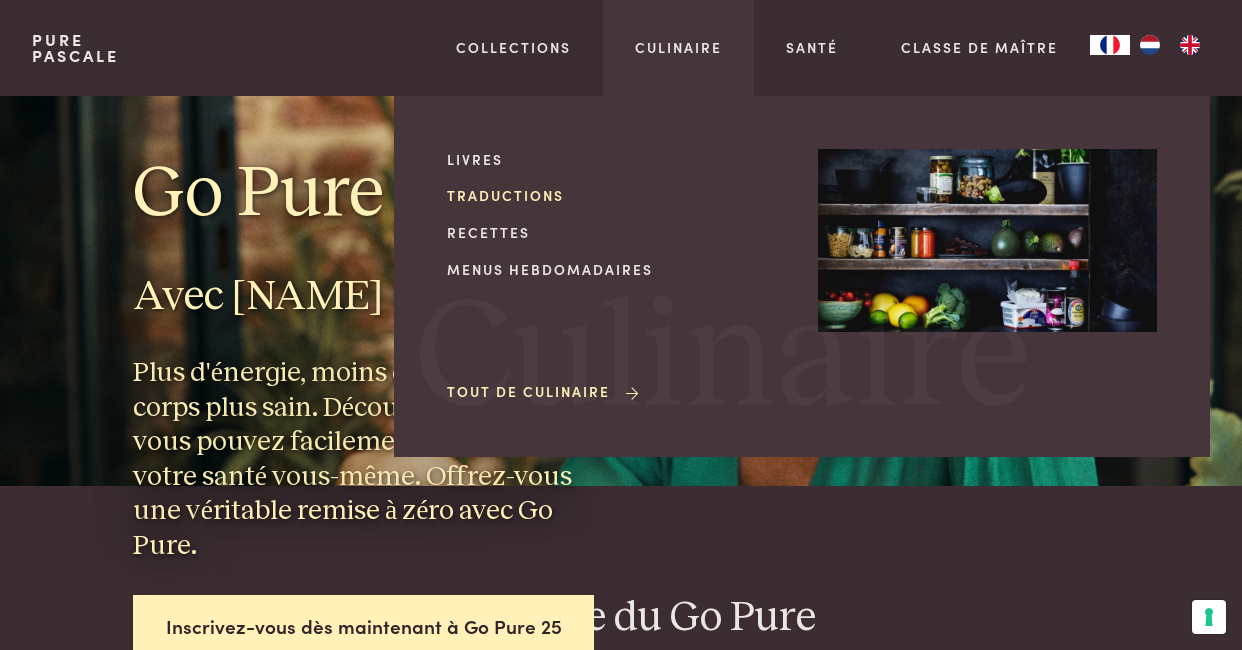 click on "Traductions" at bounding box center [616, 195] 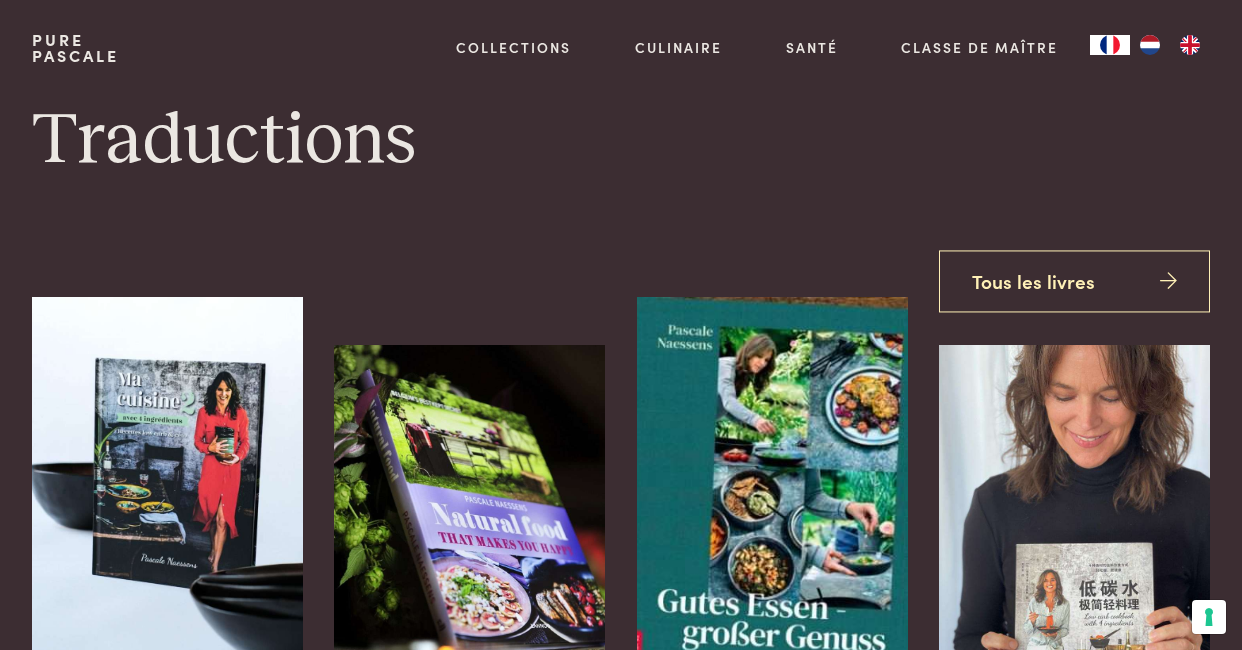 scroll, scrollTop: 0, scrollLeft: 0, axis: both 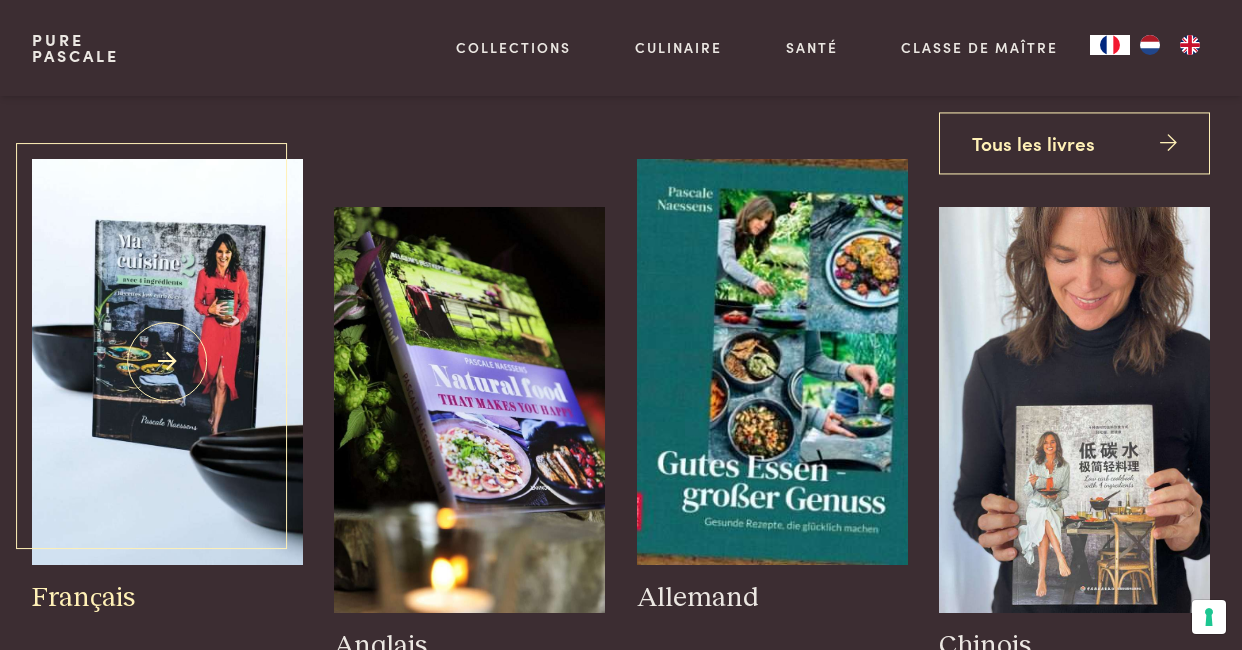 click at bounding box center (167, 362) 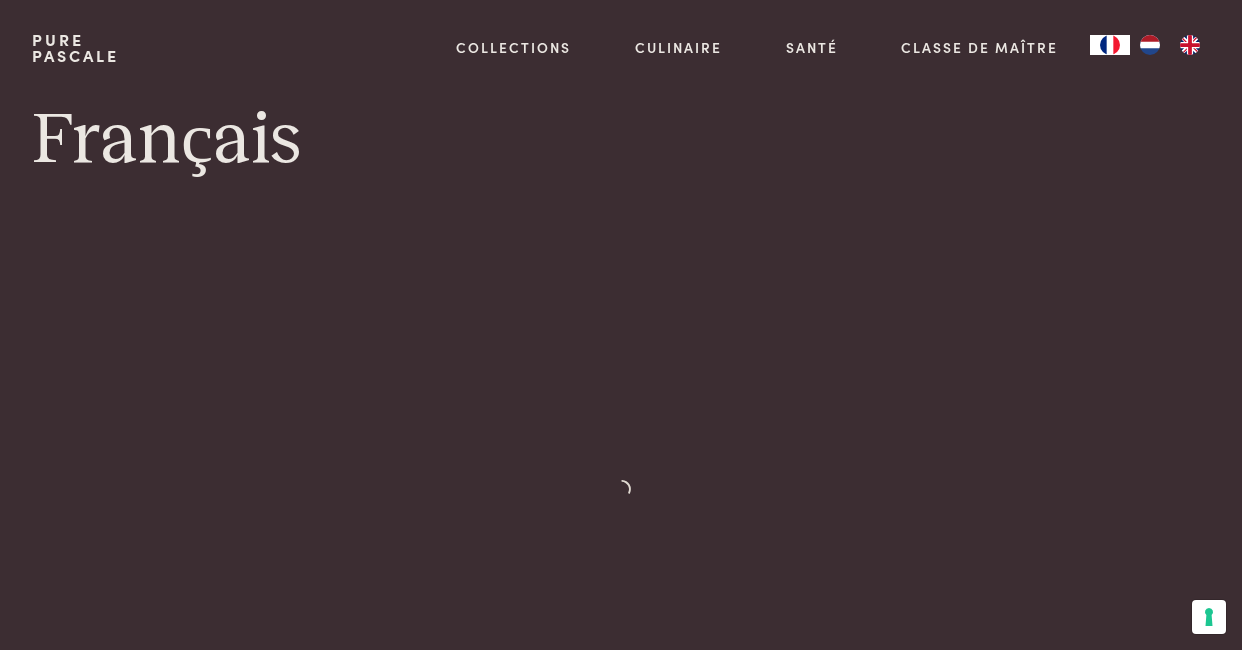 scroll, scrollTop: 0, scrollLeft: 0, axis: both 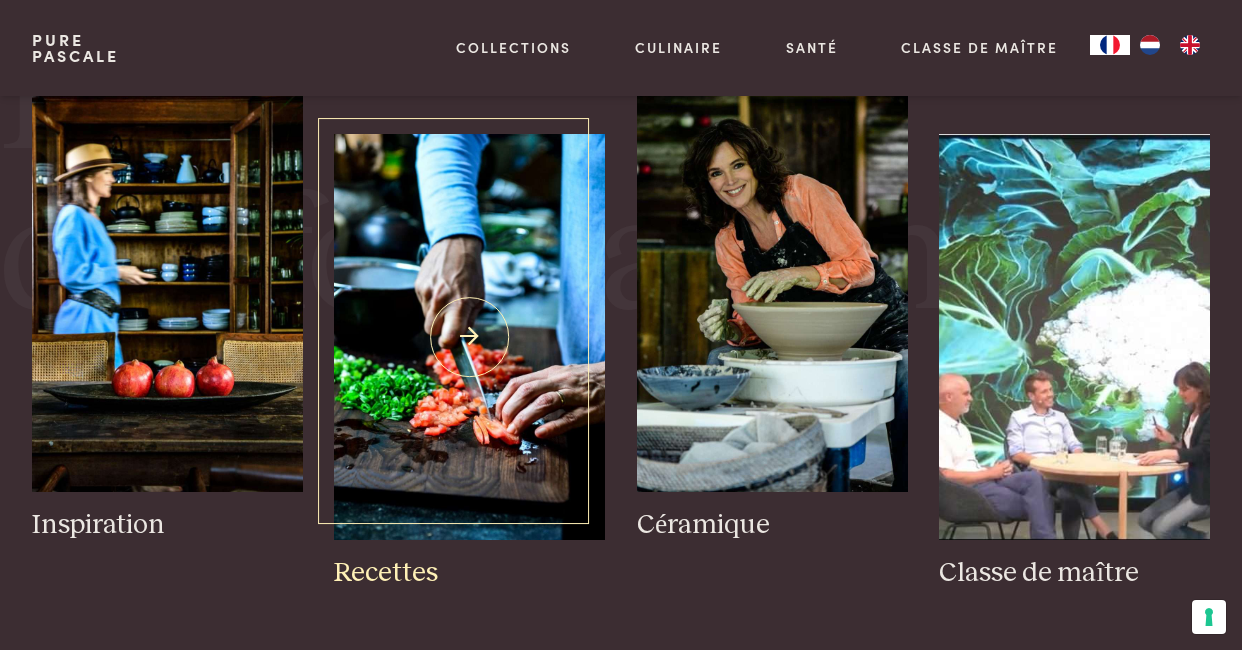 click at bounding box center (469, 337) 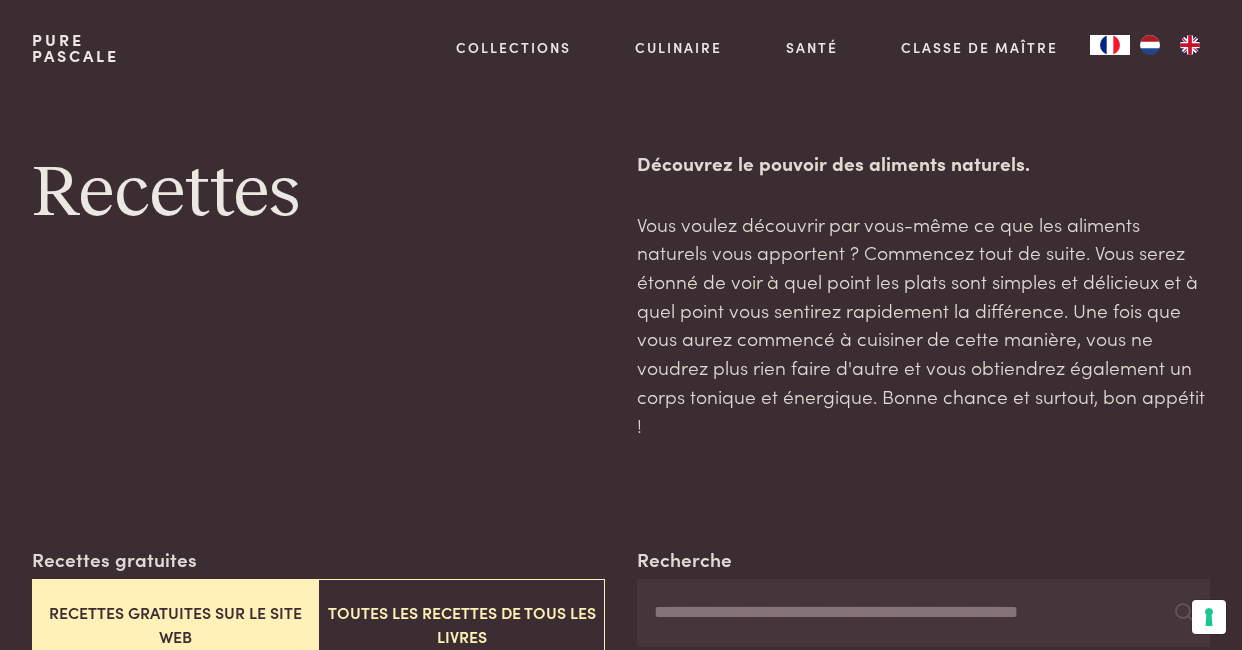 scroll, scrollTop: 0, scrollLeft: 0, axis: both 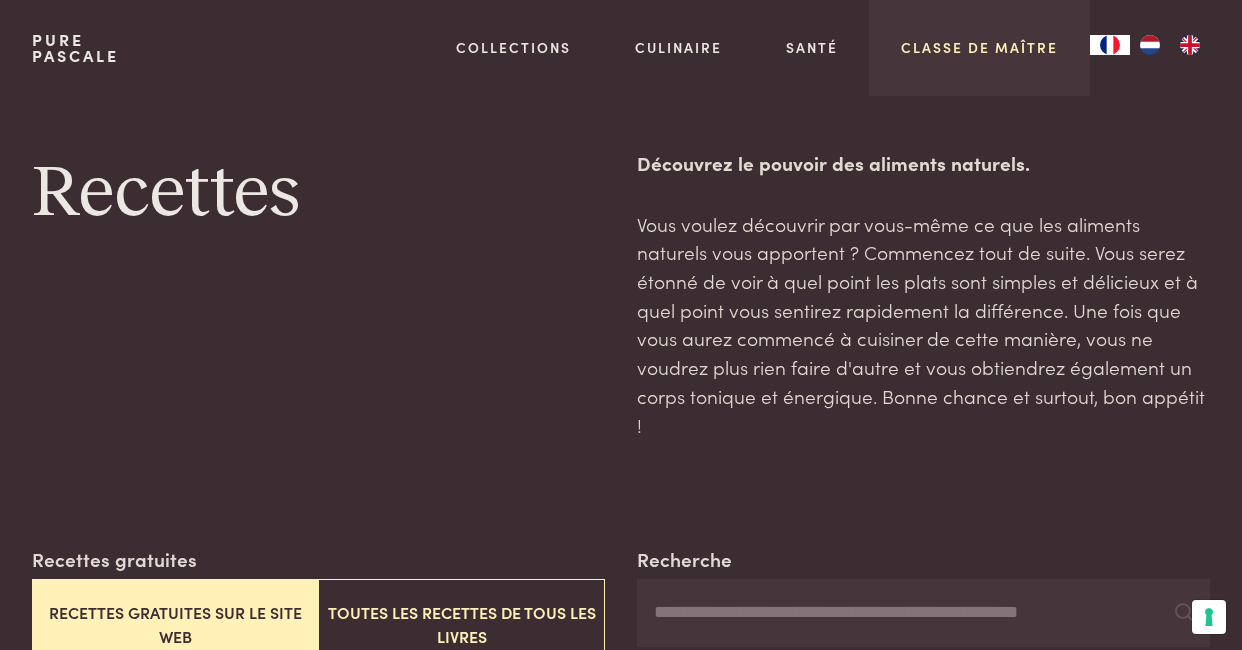 click on "Classe de maître" at bounding box center (979, 47) 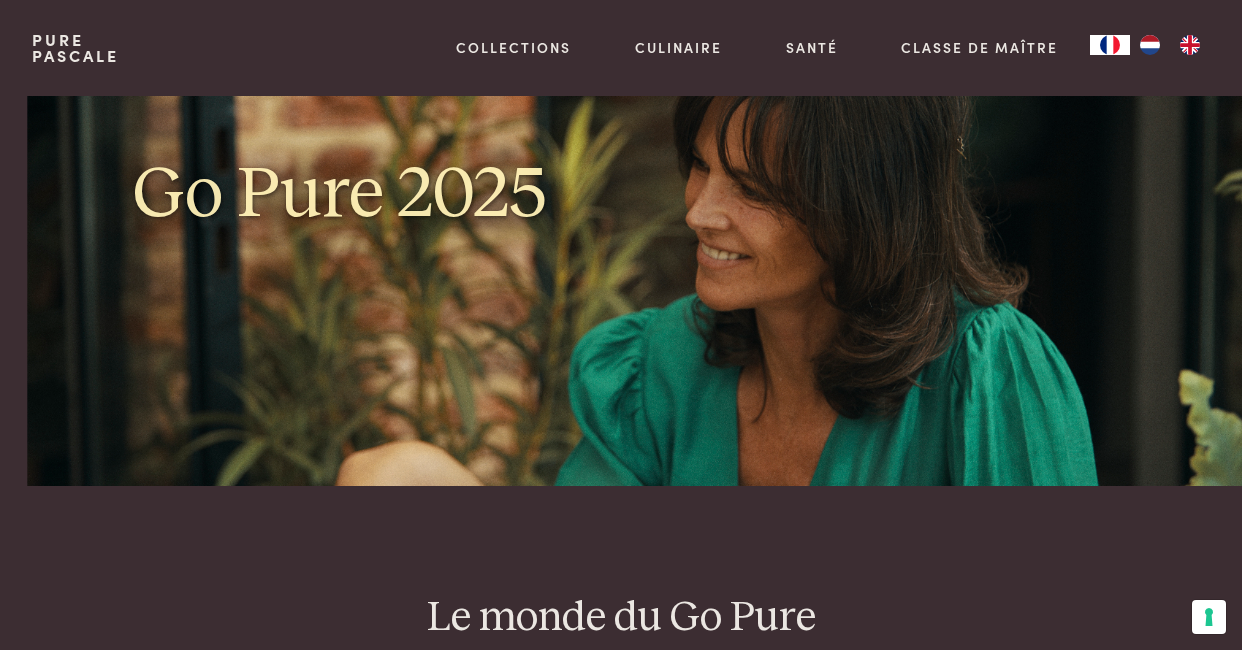 scroll, scrollTop: 0, scrollLeft: 0, axis: both 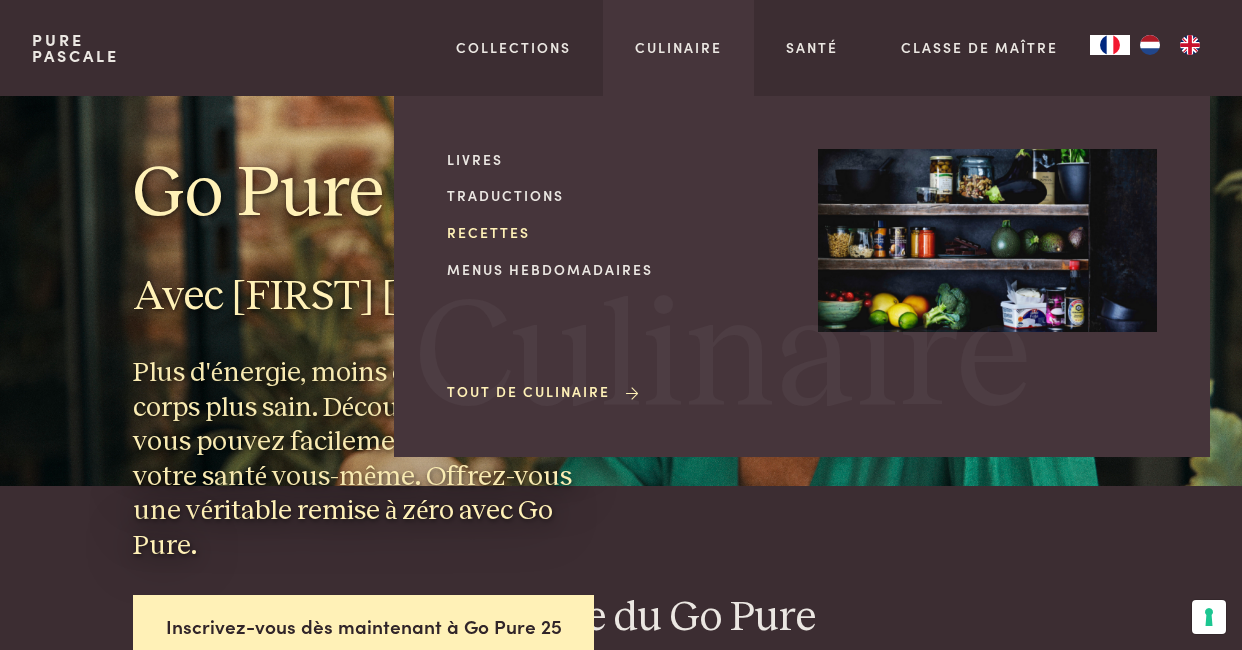 click on "Recettes" at bounding box center (616, 232) 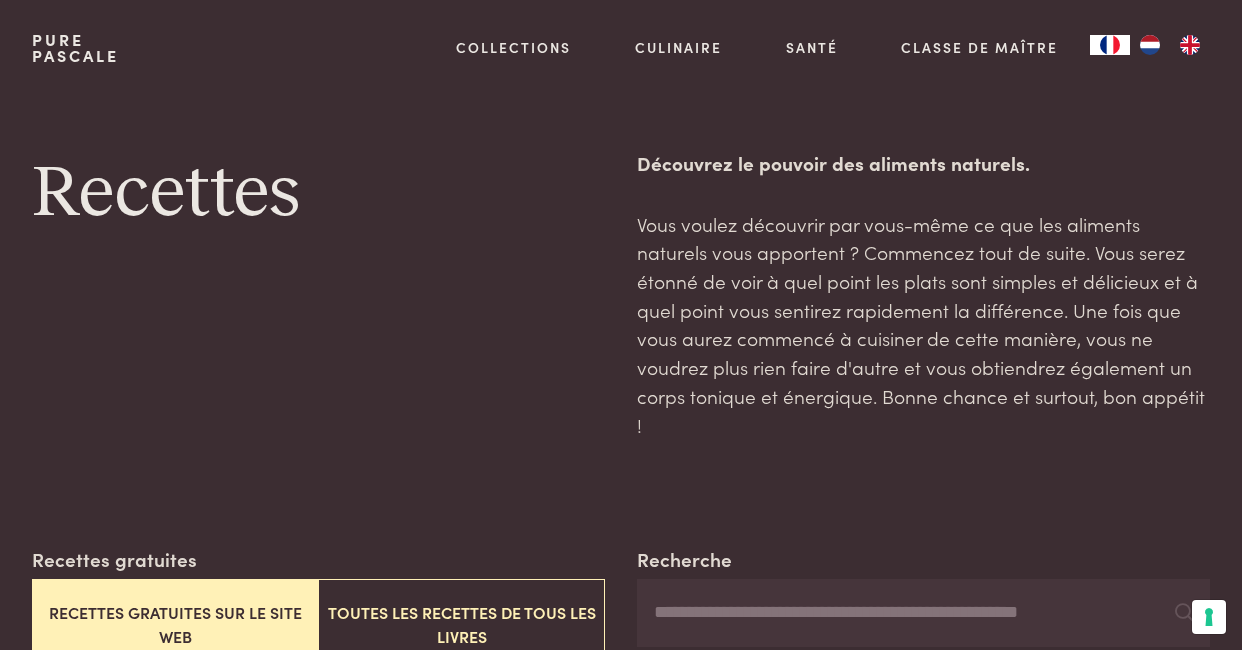 scroll, scrollTop: 0, scrollLeft: 0, axis: both 